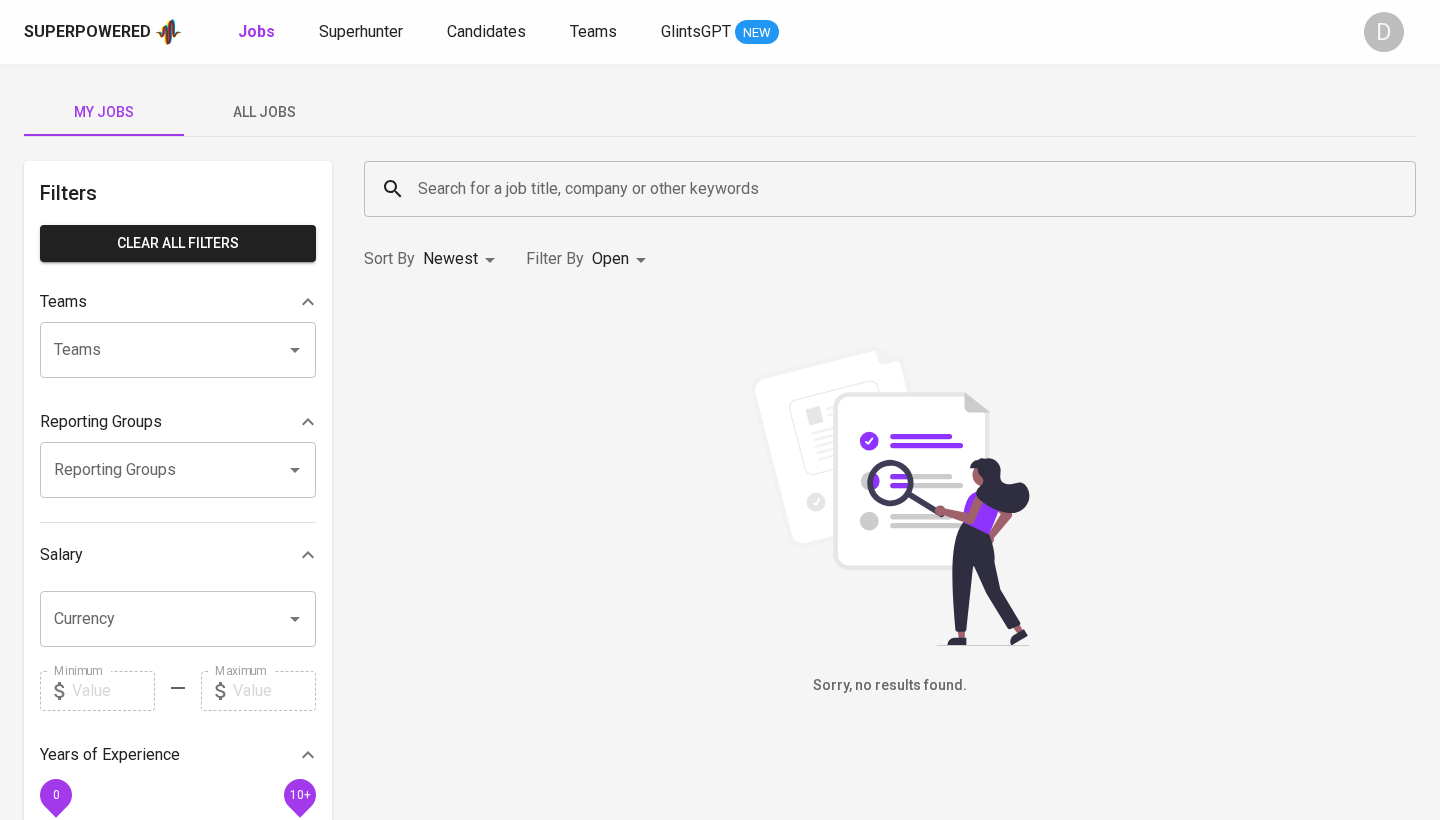 scroll, scrollTop: 0, scrollLeft: 0, axis: both 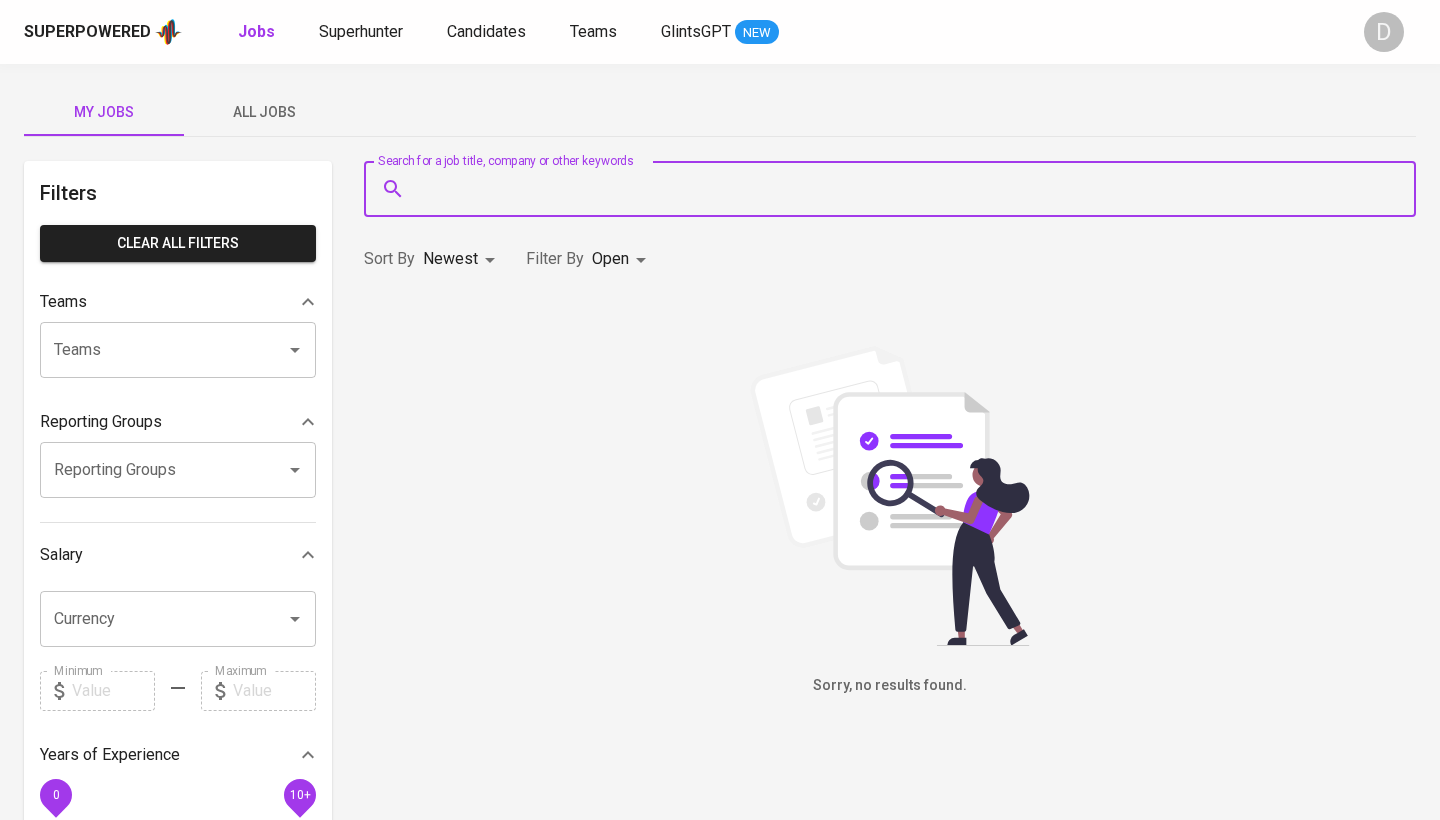 click on "Search for a job title, company or other keywords" at bounding box center [895, 189] 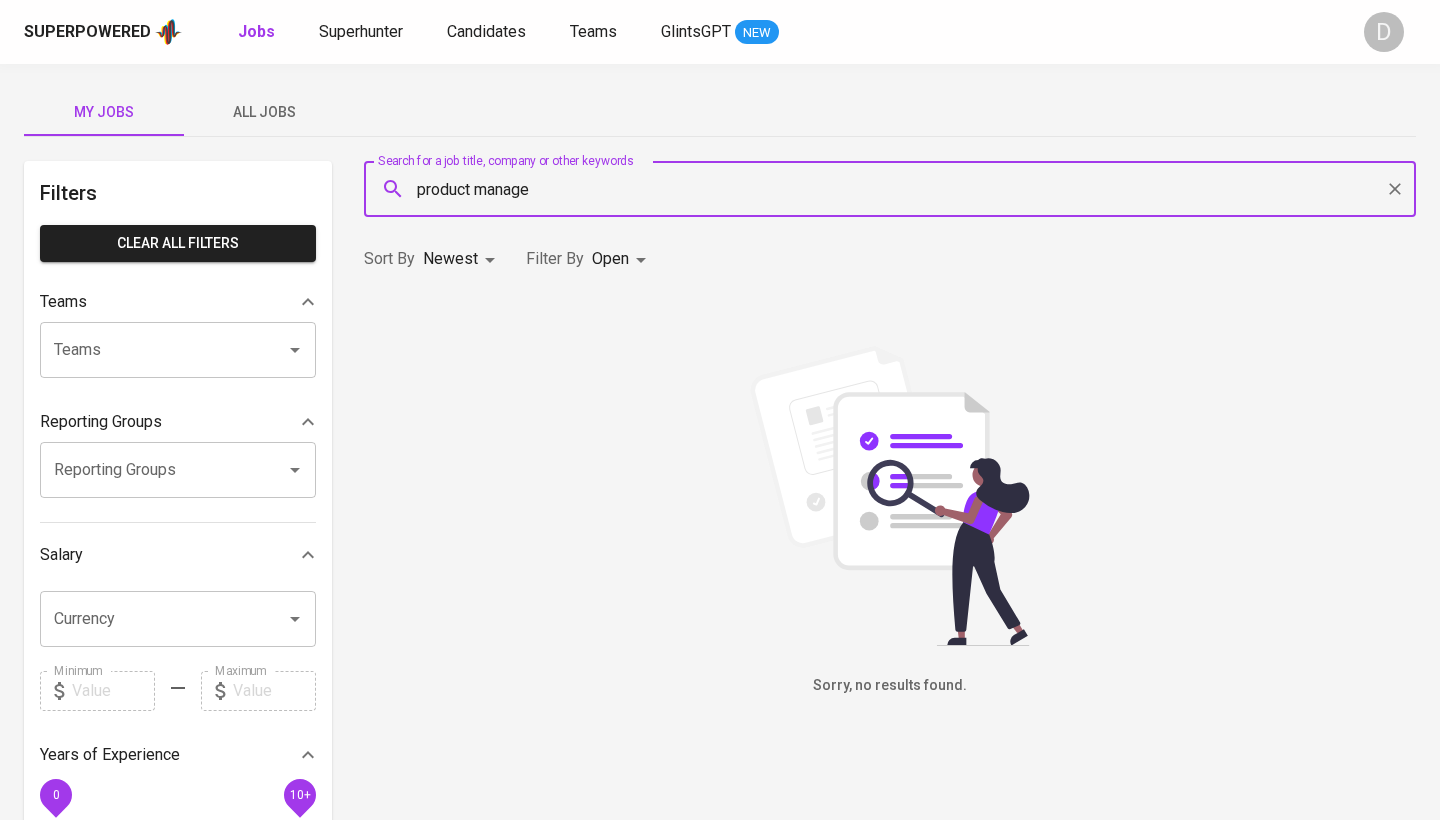 type on "product manager" 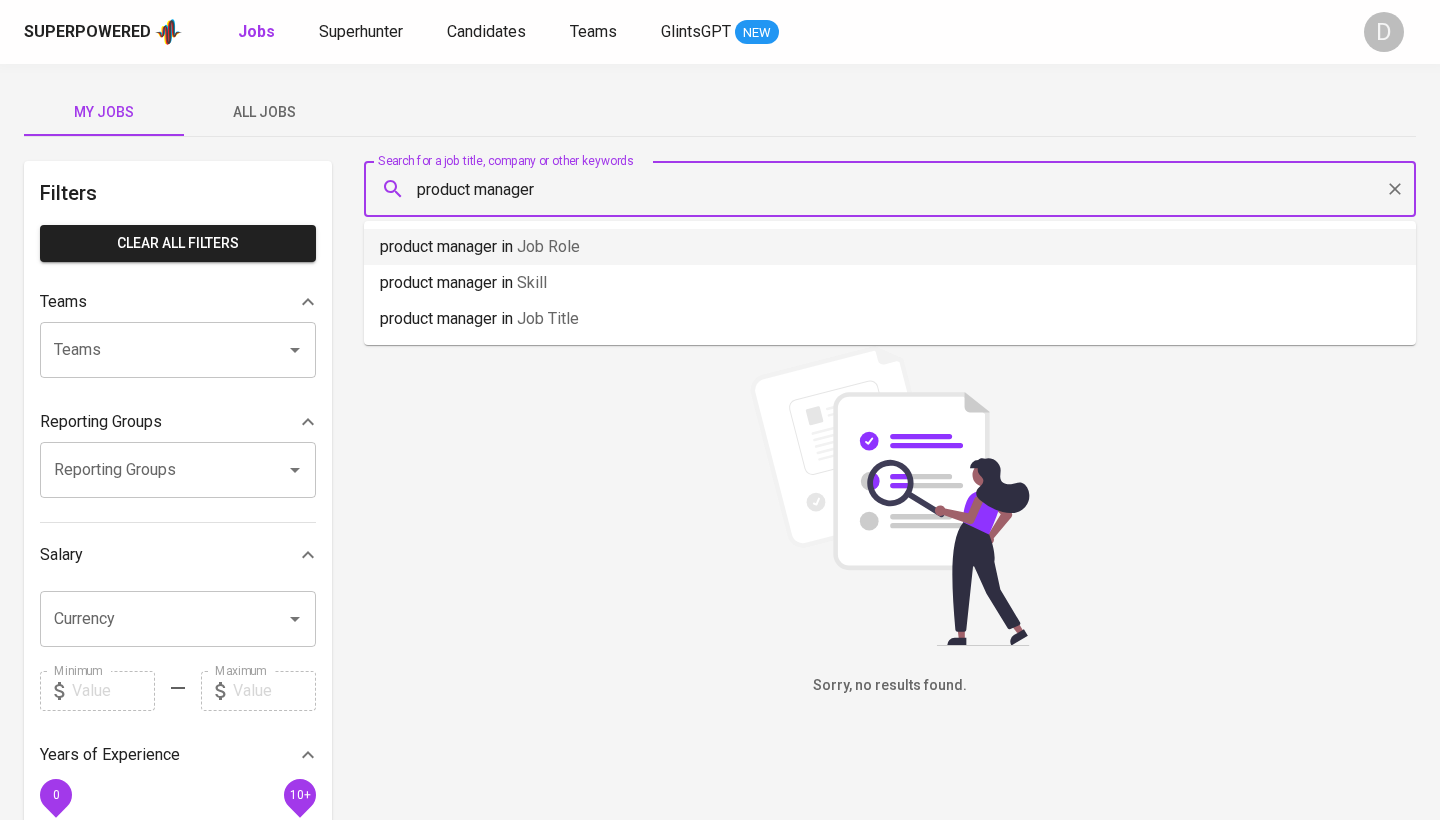 click on "product manager   in   Job Role" at bounding box center [480, 247] 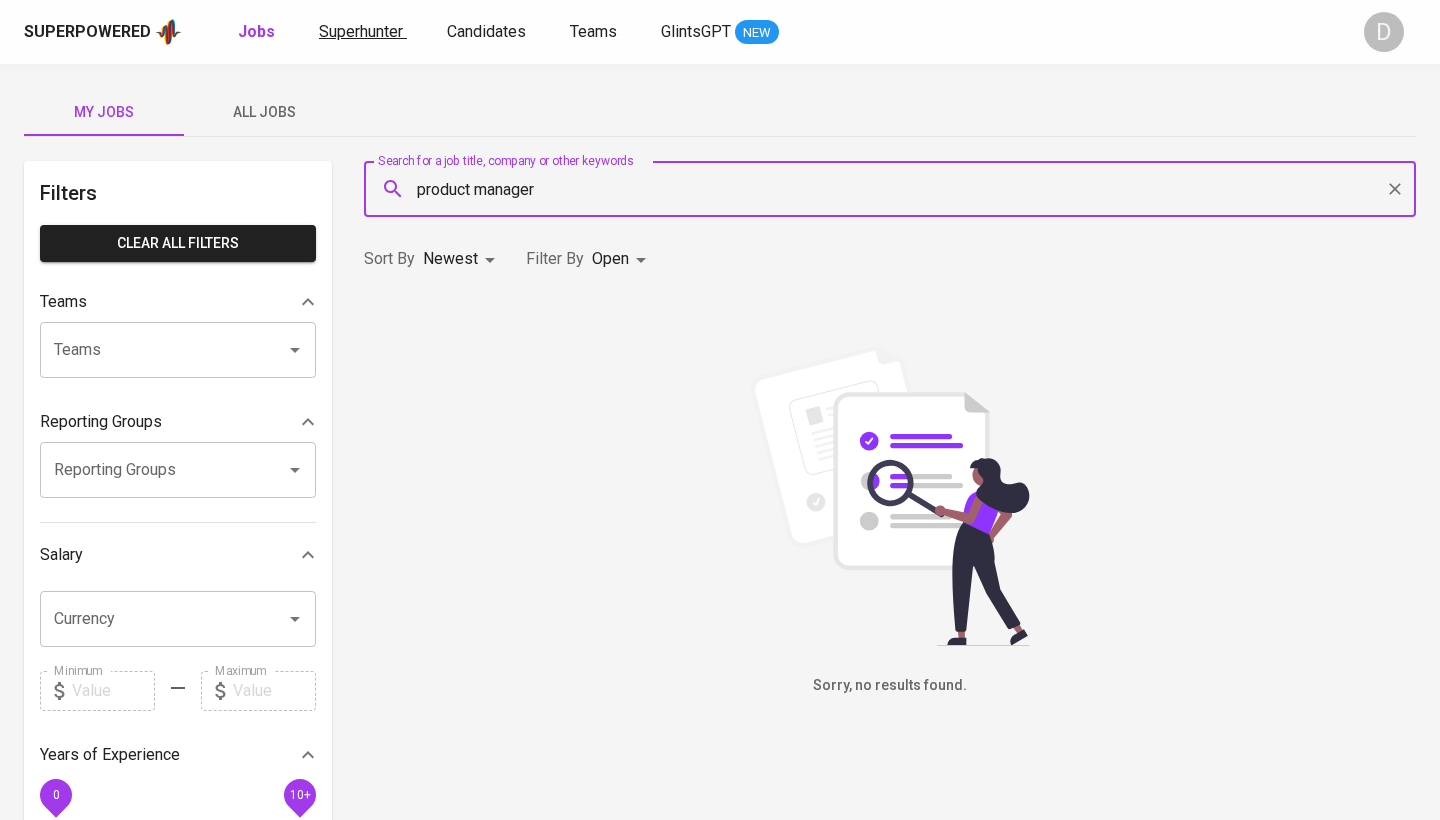 click on "Superhunter" at bounding box center (361, 31) 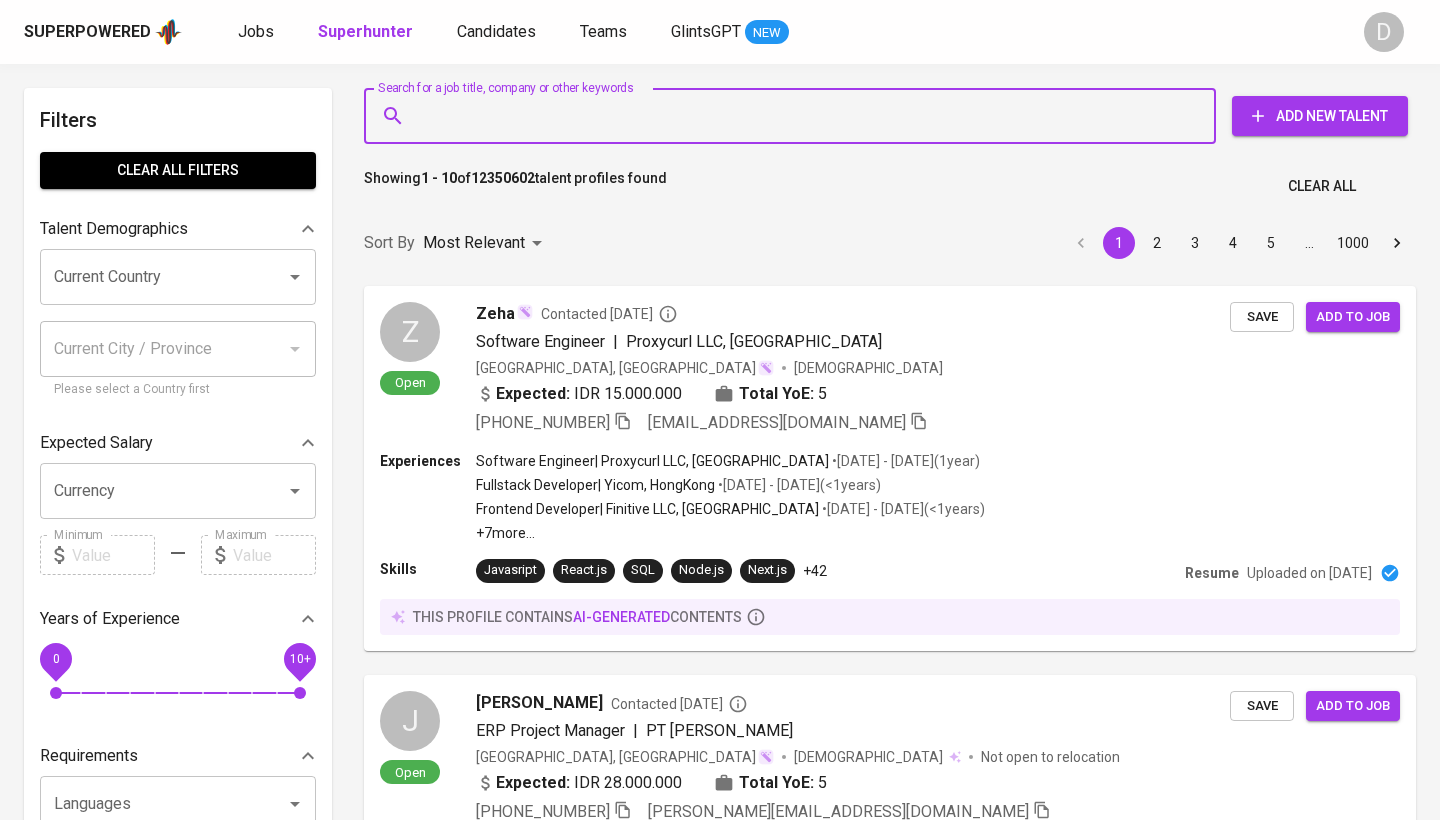 click on "Search for a job title, company or other keywords" at bounding box center (795, 116) 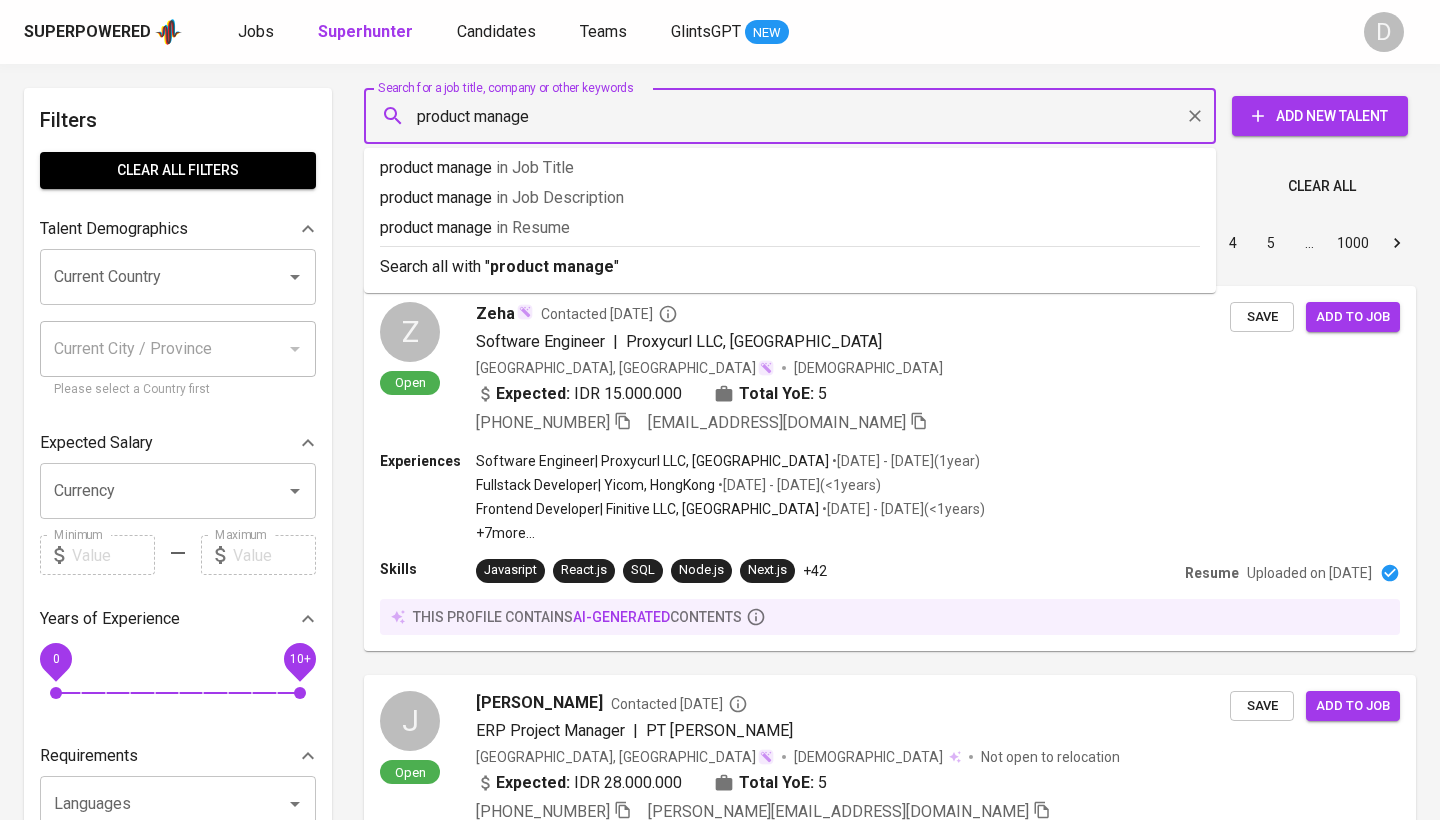 type on "product manager" 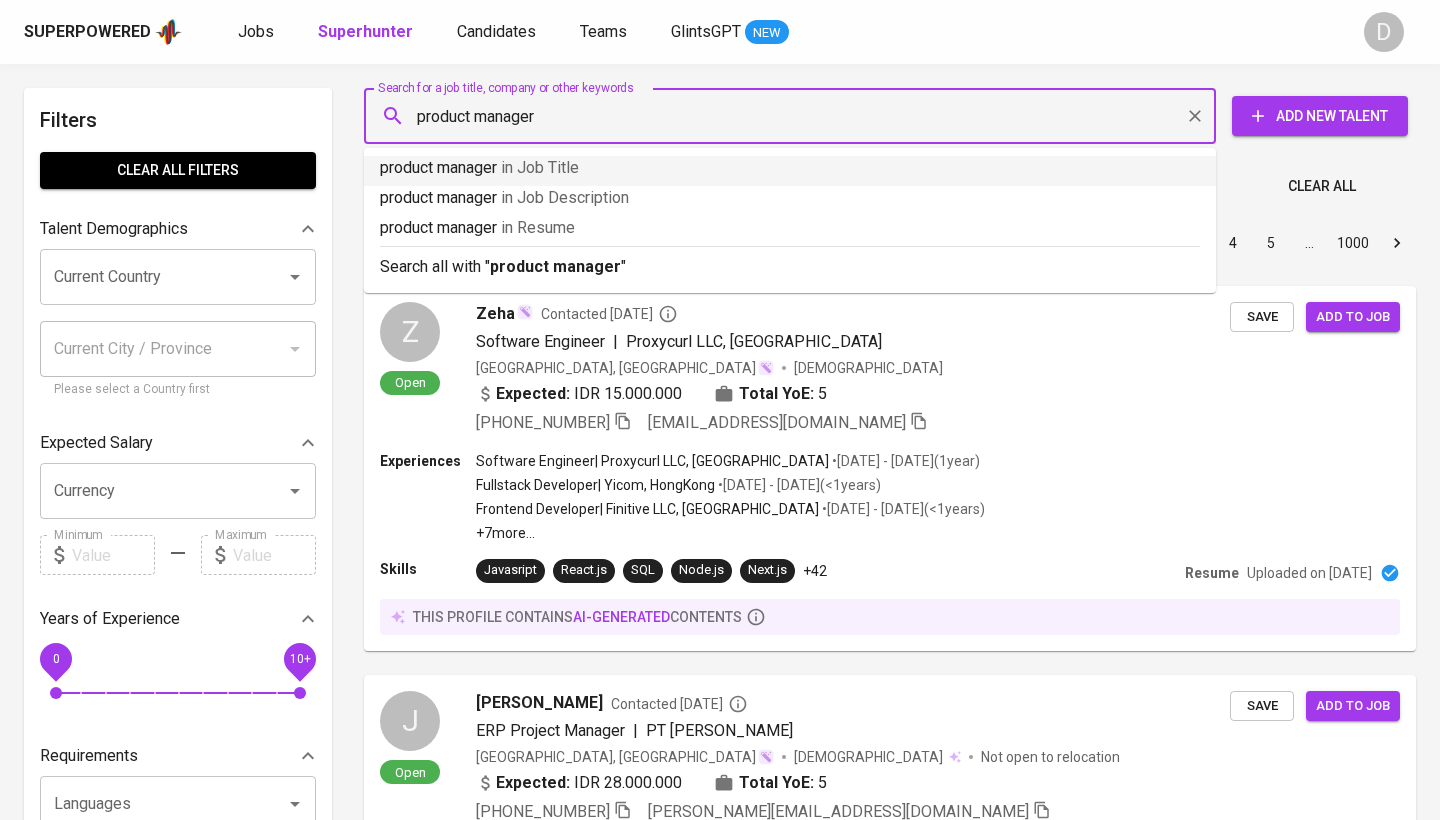click on "product manager   in   Job Title" at bounding box center [790, 171] 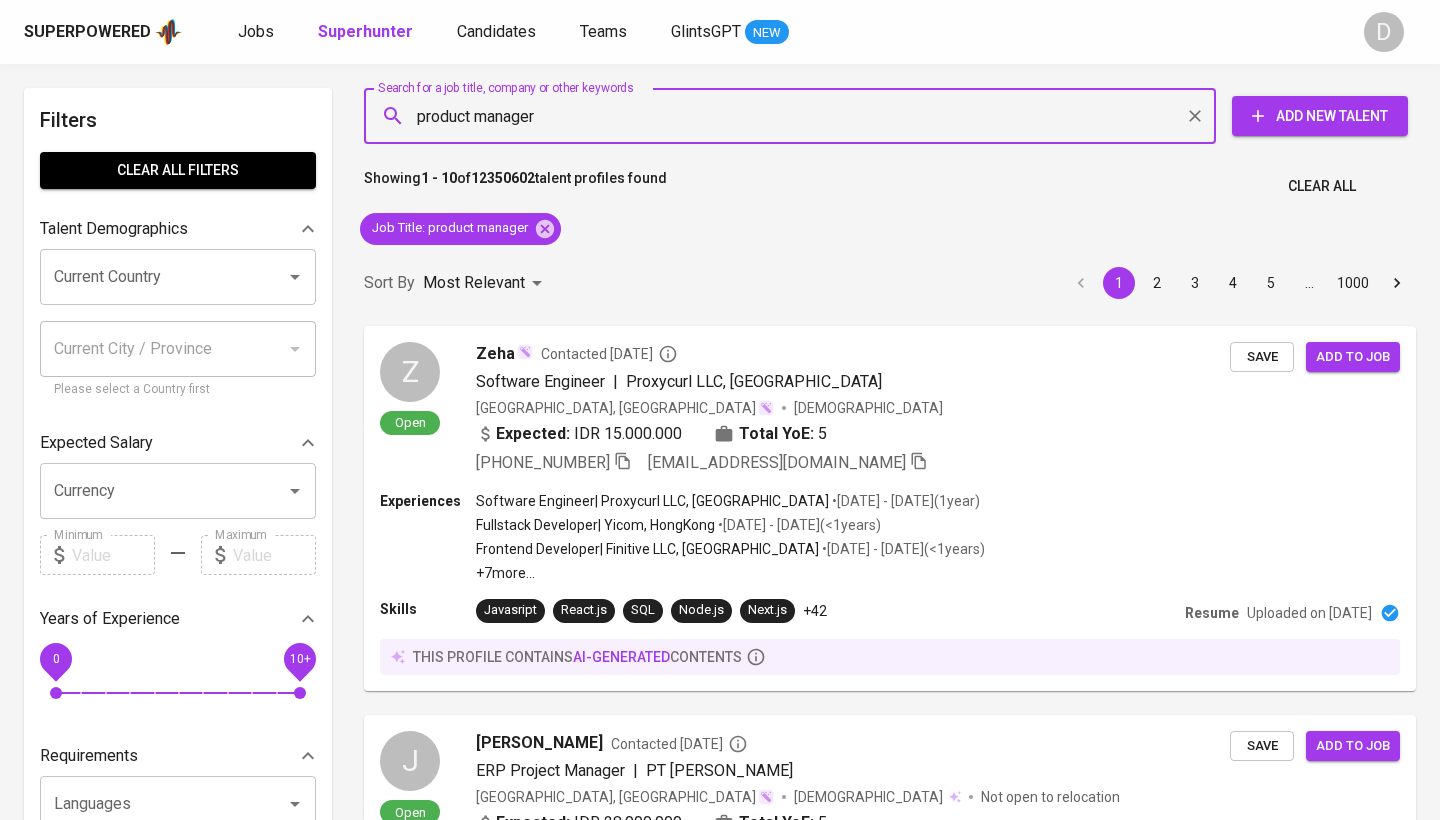 type 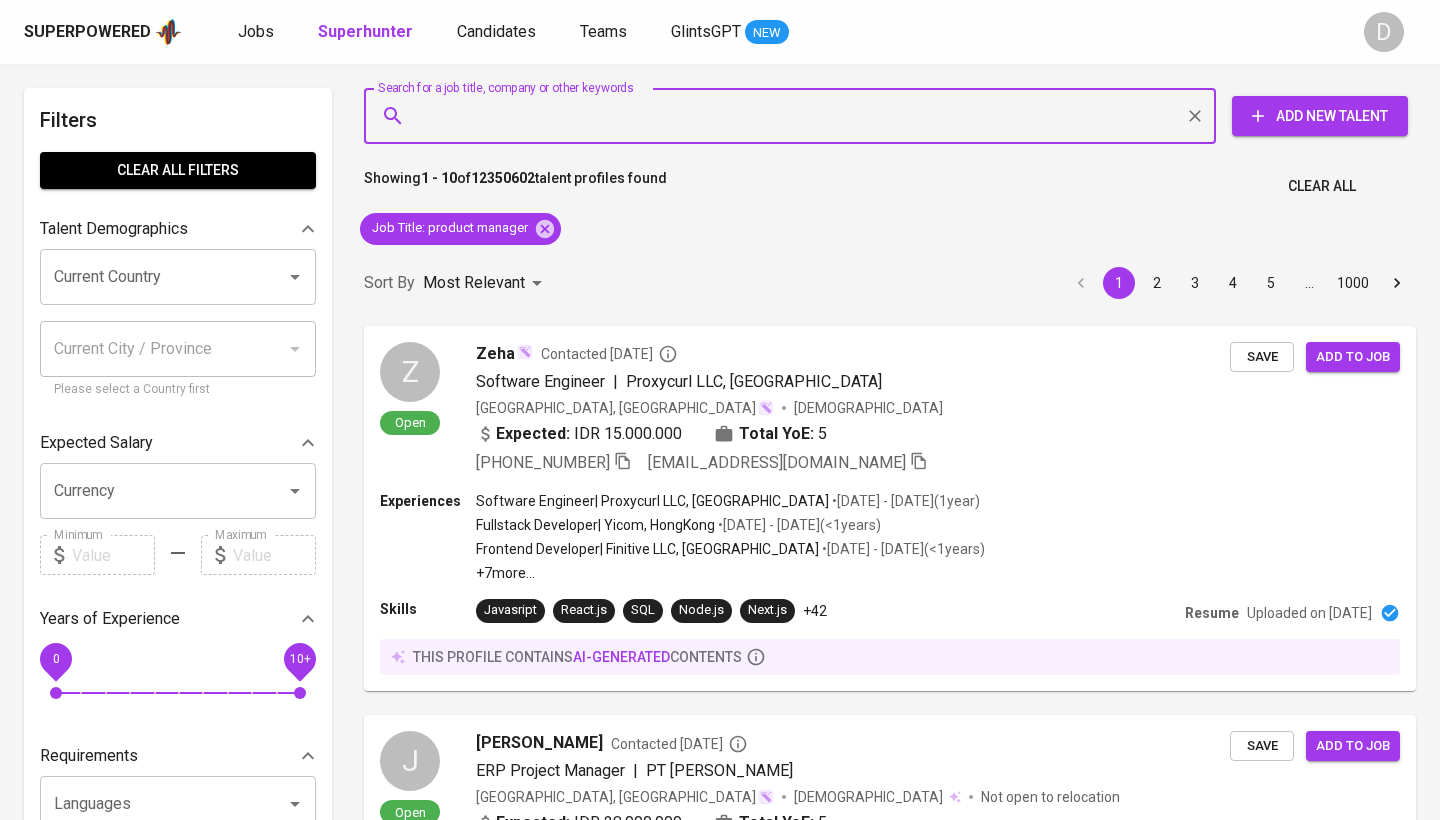 click on "Showing  1 - 10  of  12350602  talent profiles found Clear All" at bounding box center (890, 180) 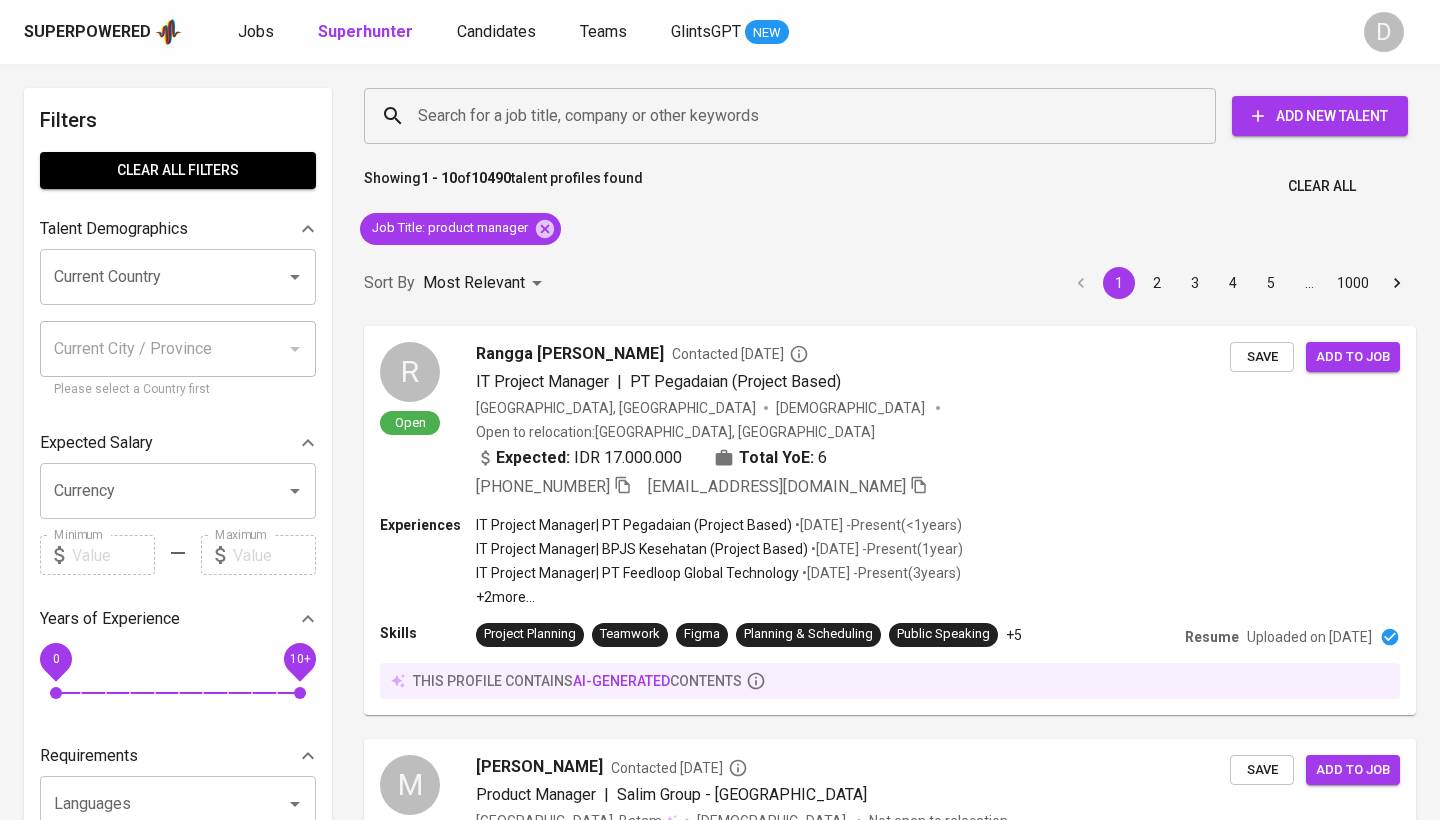 click on "Industries" at bounding box center (150, 1020) 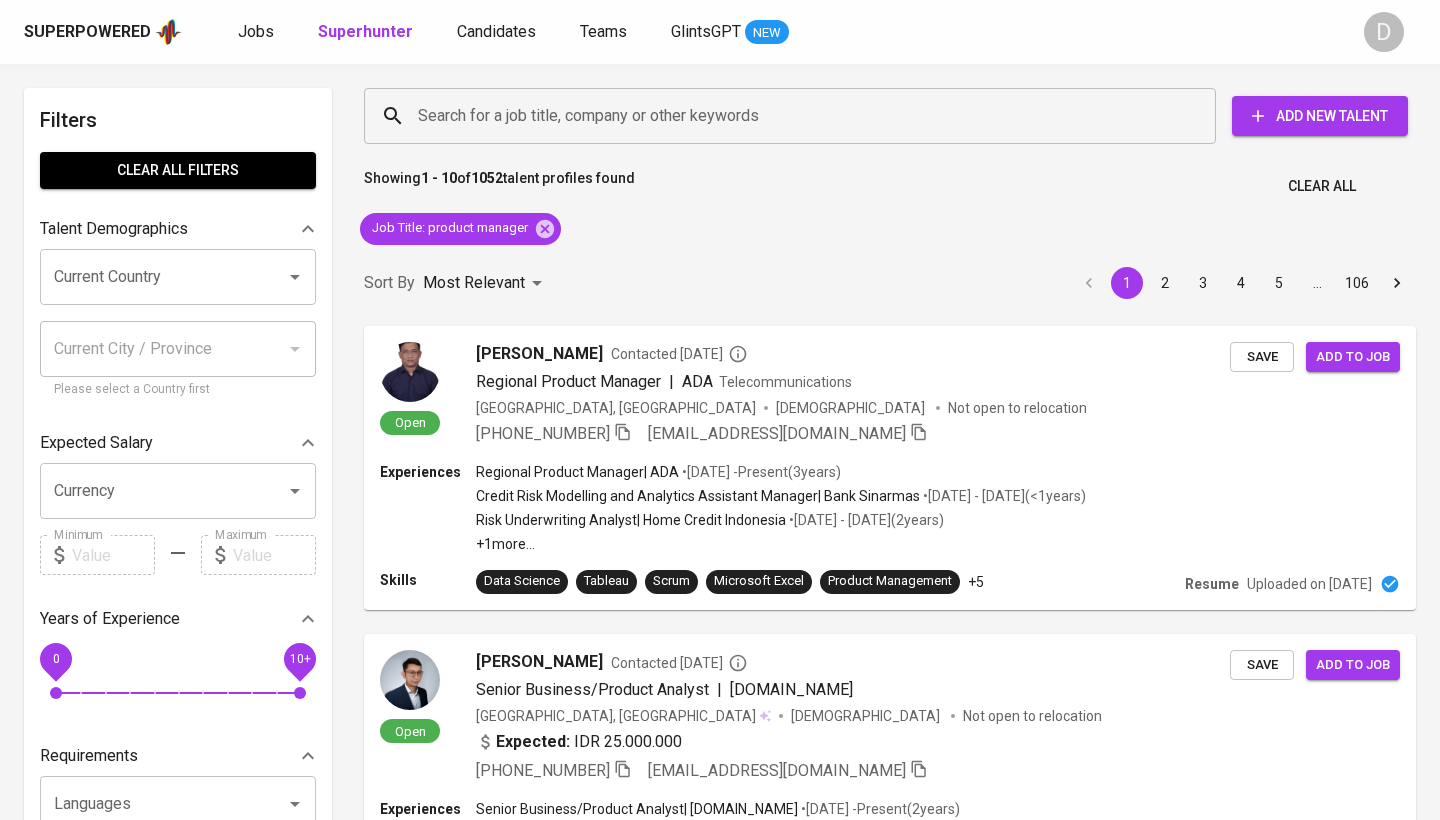click on "2" at bounding box center (459, 3823) 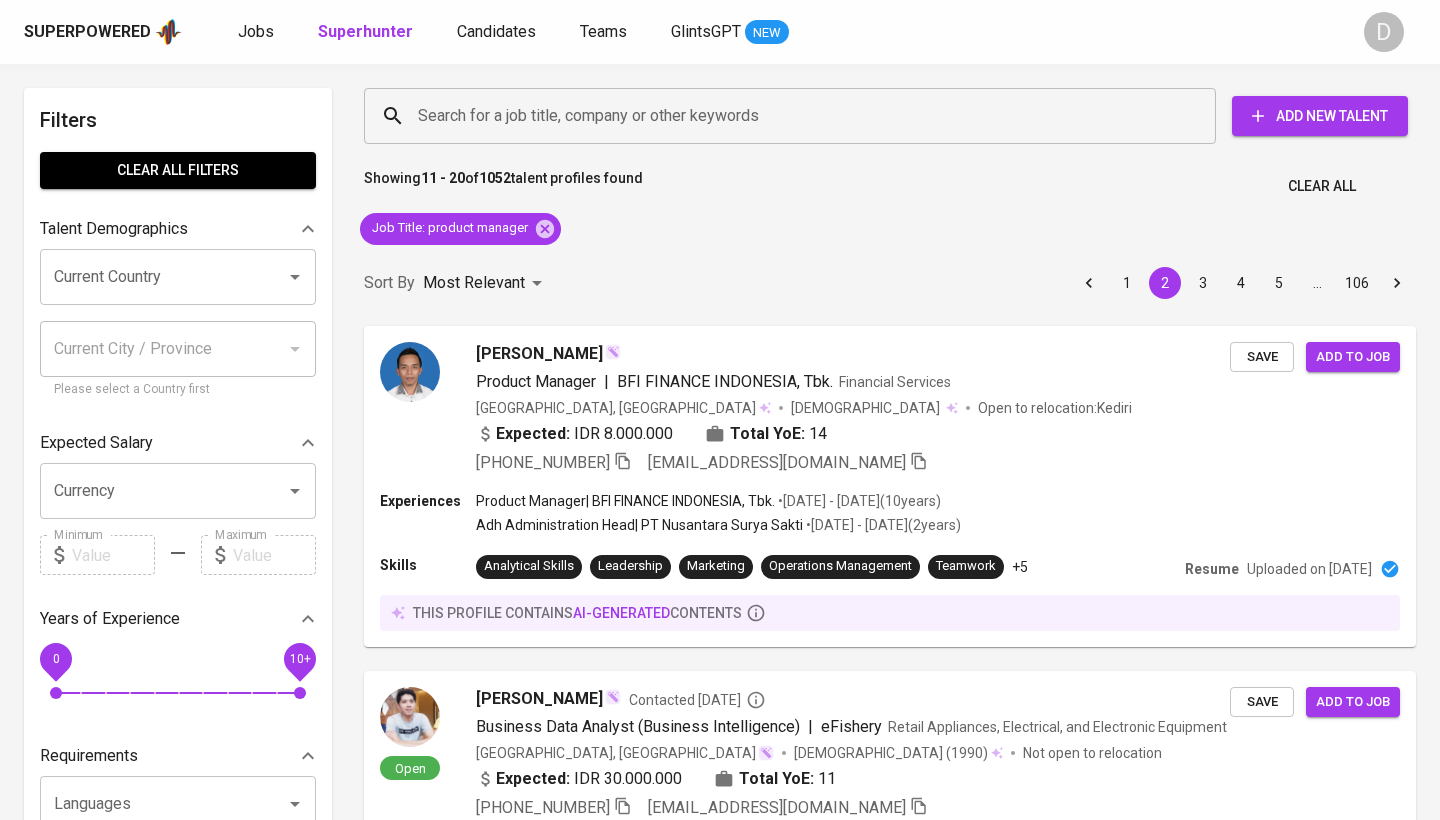click on "3" at bounding box center (497, 4172) 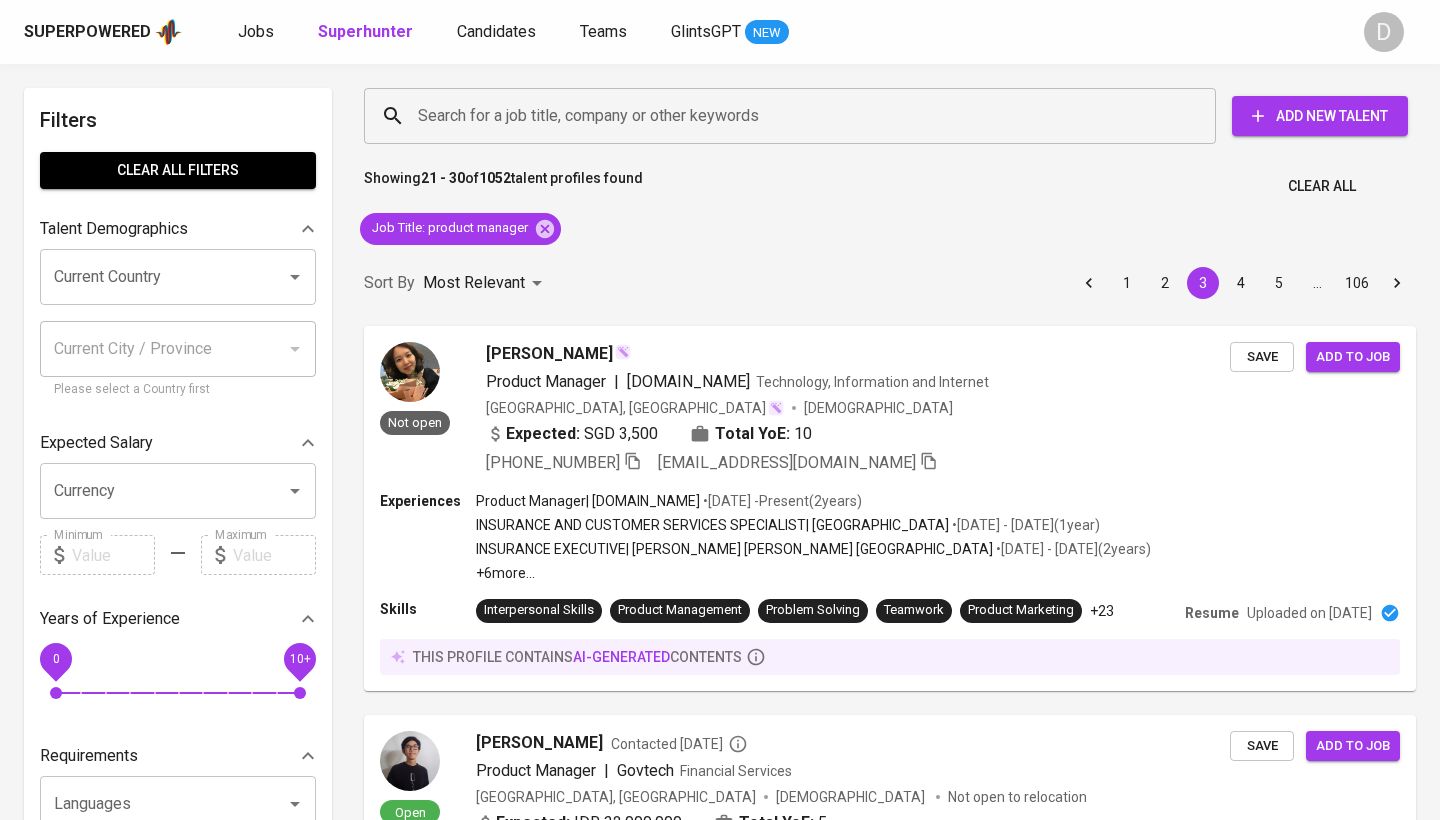 scroll, scrollTop: 3235, scrollLeft: 0, axis: vertical 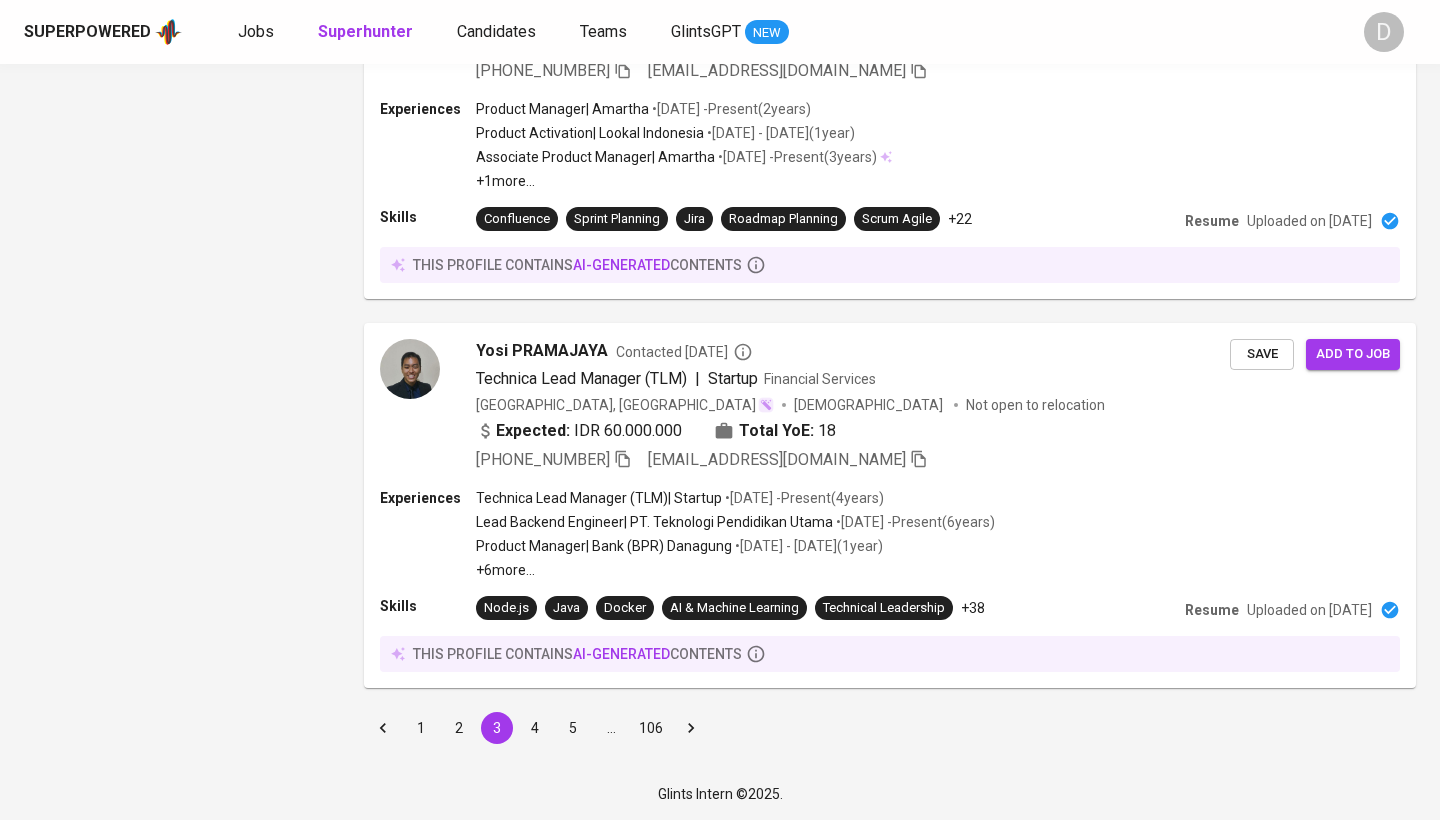 click on "4" at bounding box center (535, 728) 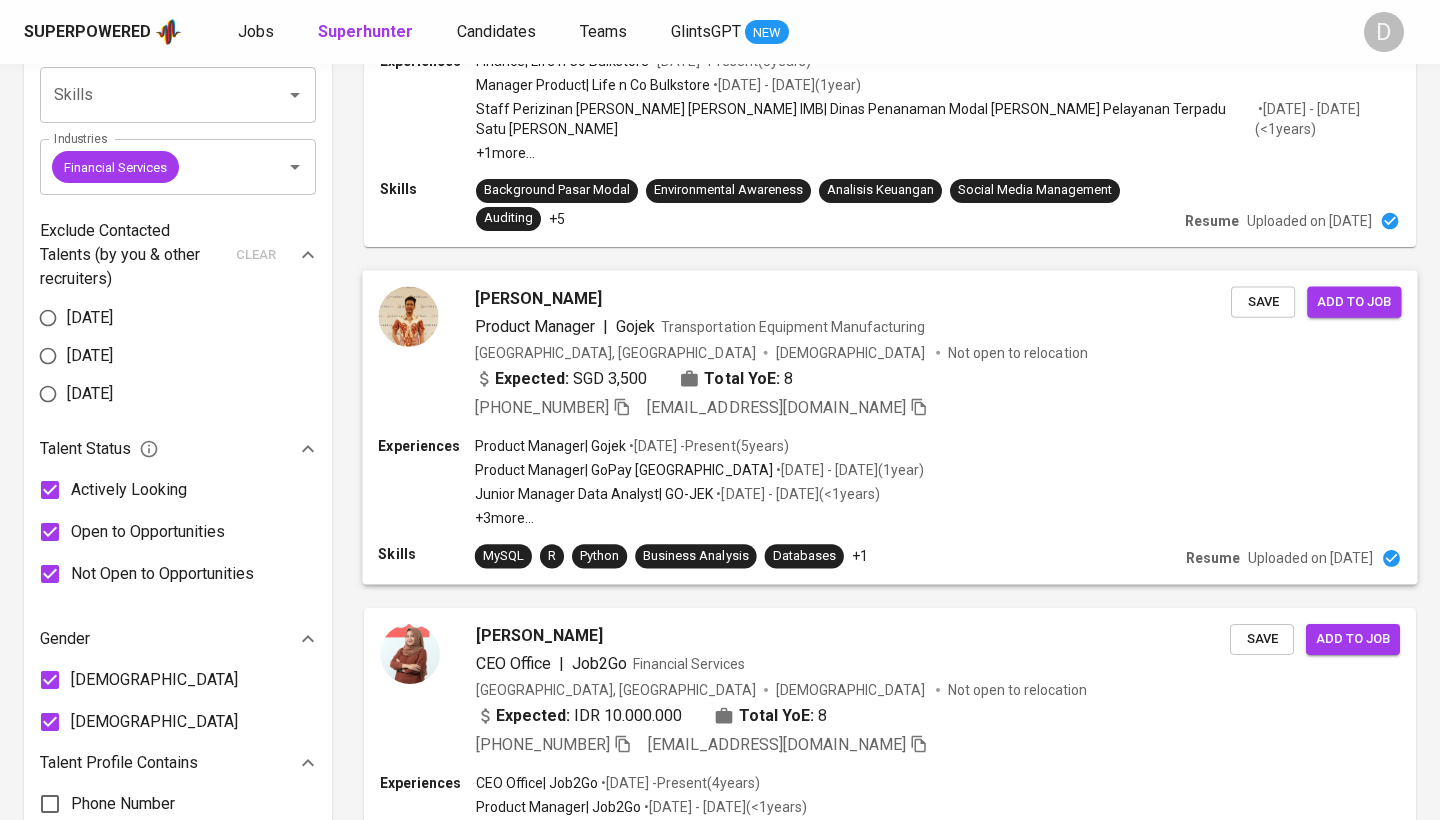 scroll, scrollTop: 857, scrollLeft: 0, axis: vertical 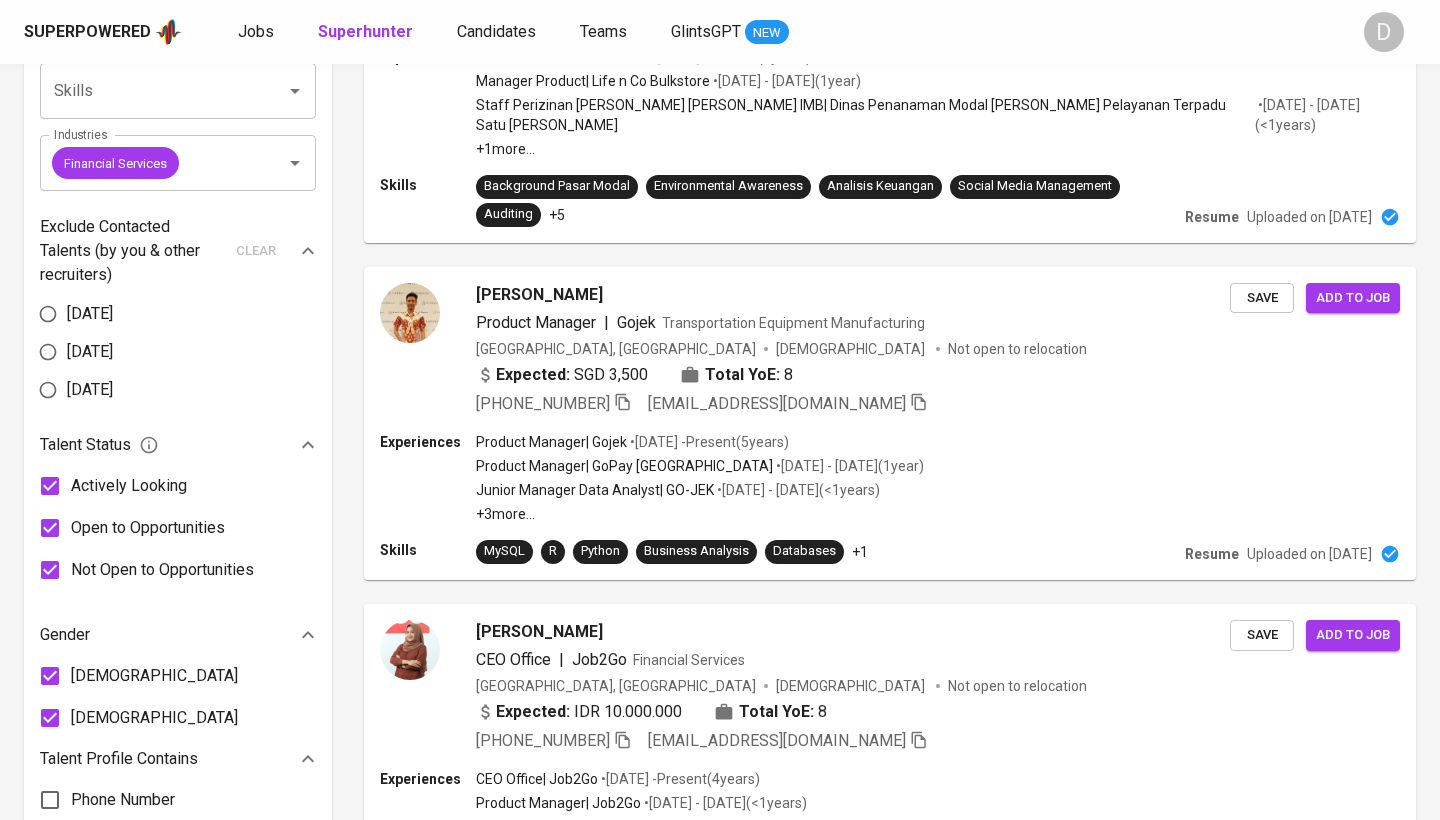 click on "Search for a job title, company or other keywords" at bounding box center (795, -741) 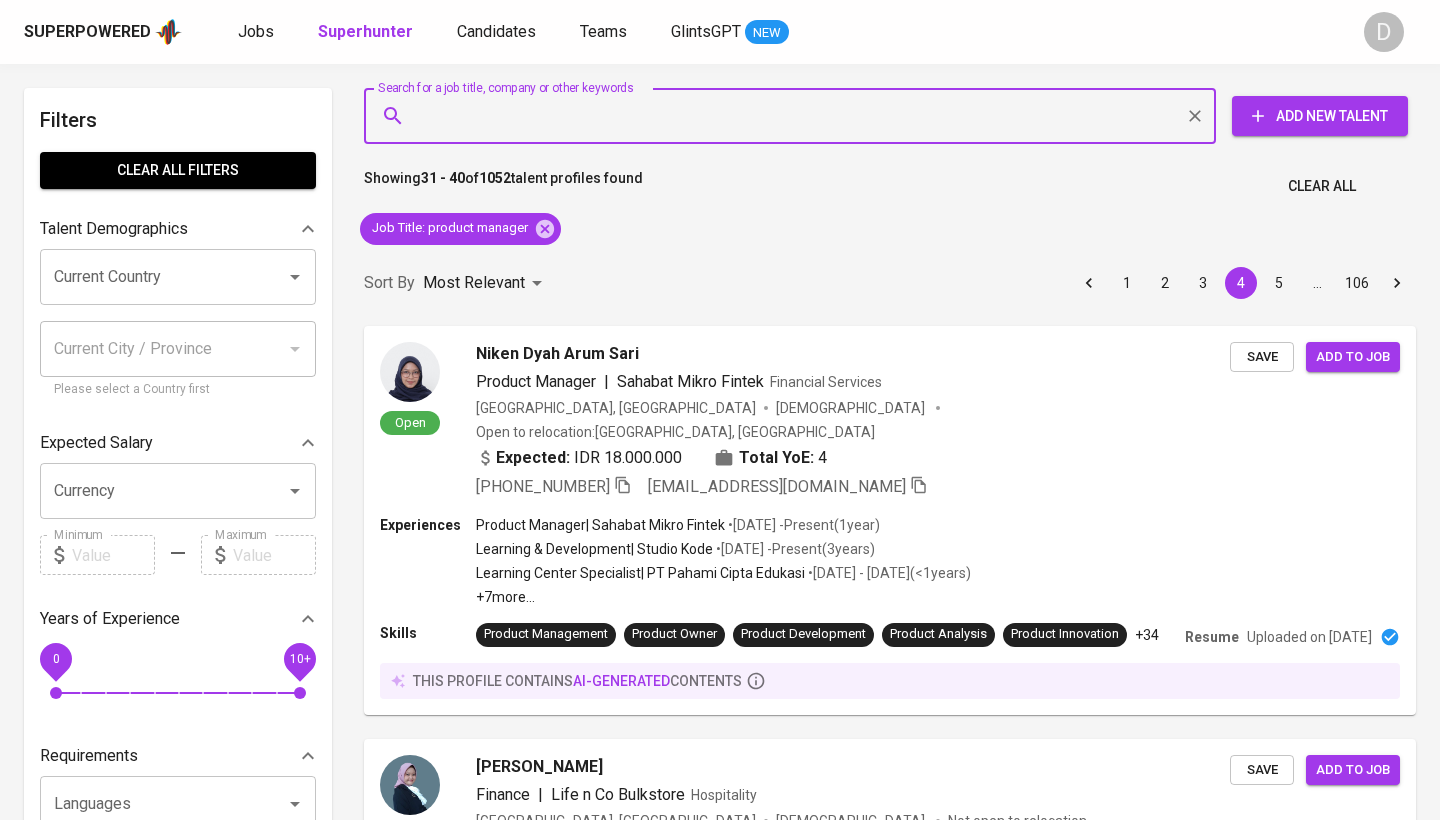 click on "Search for a job title, company or other keywords" at bounding box center (795, 116) 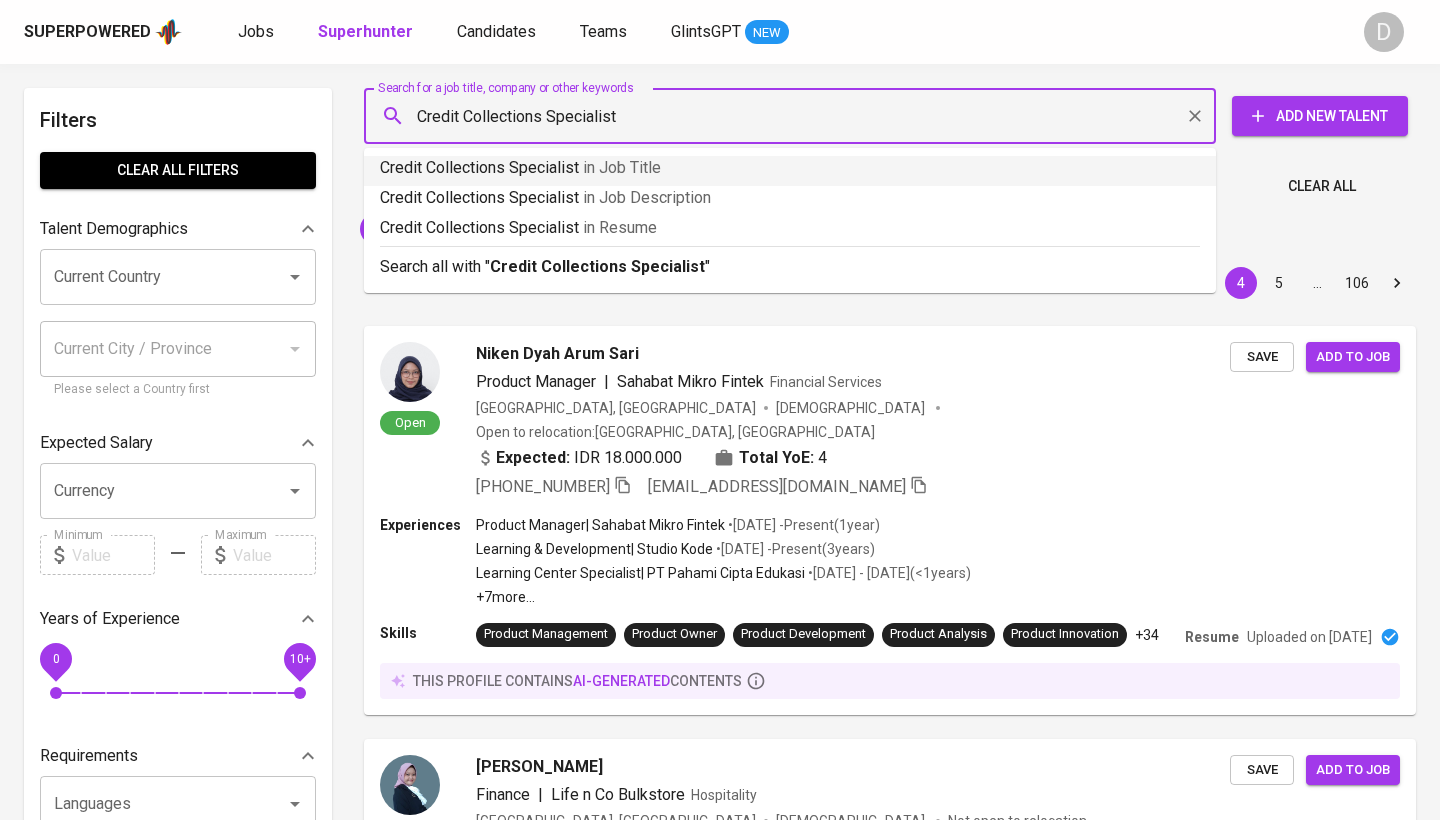 click on "Credit Collections Specialist   in   Job Title" at bounding box center (790, 168) 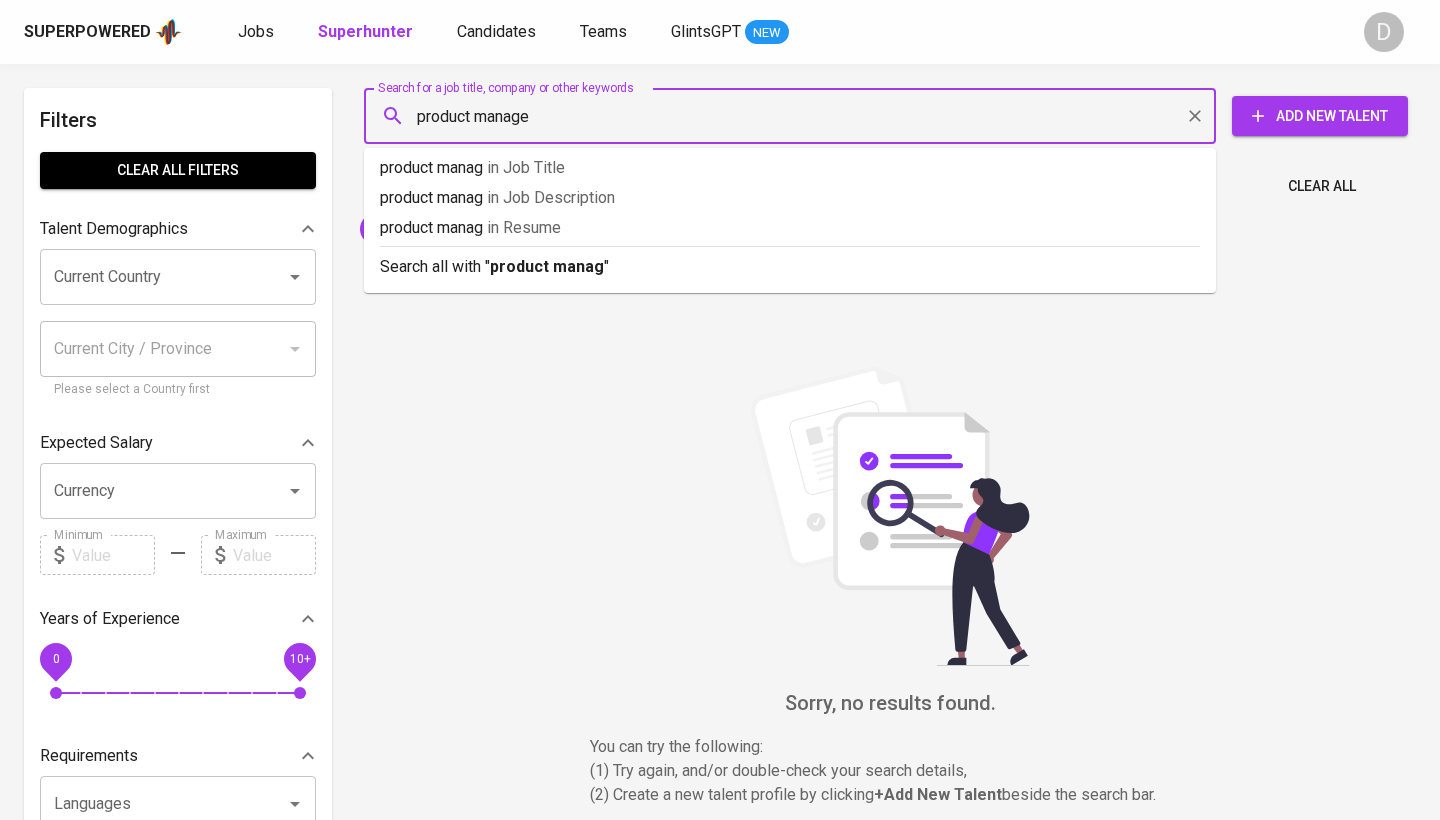type on "product manager" 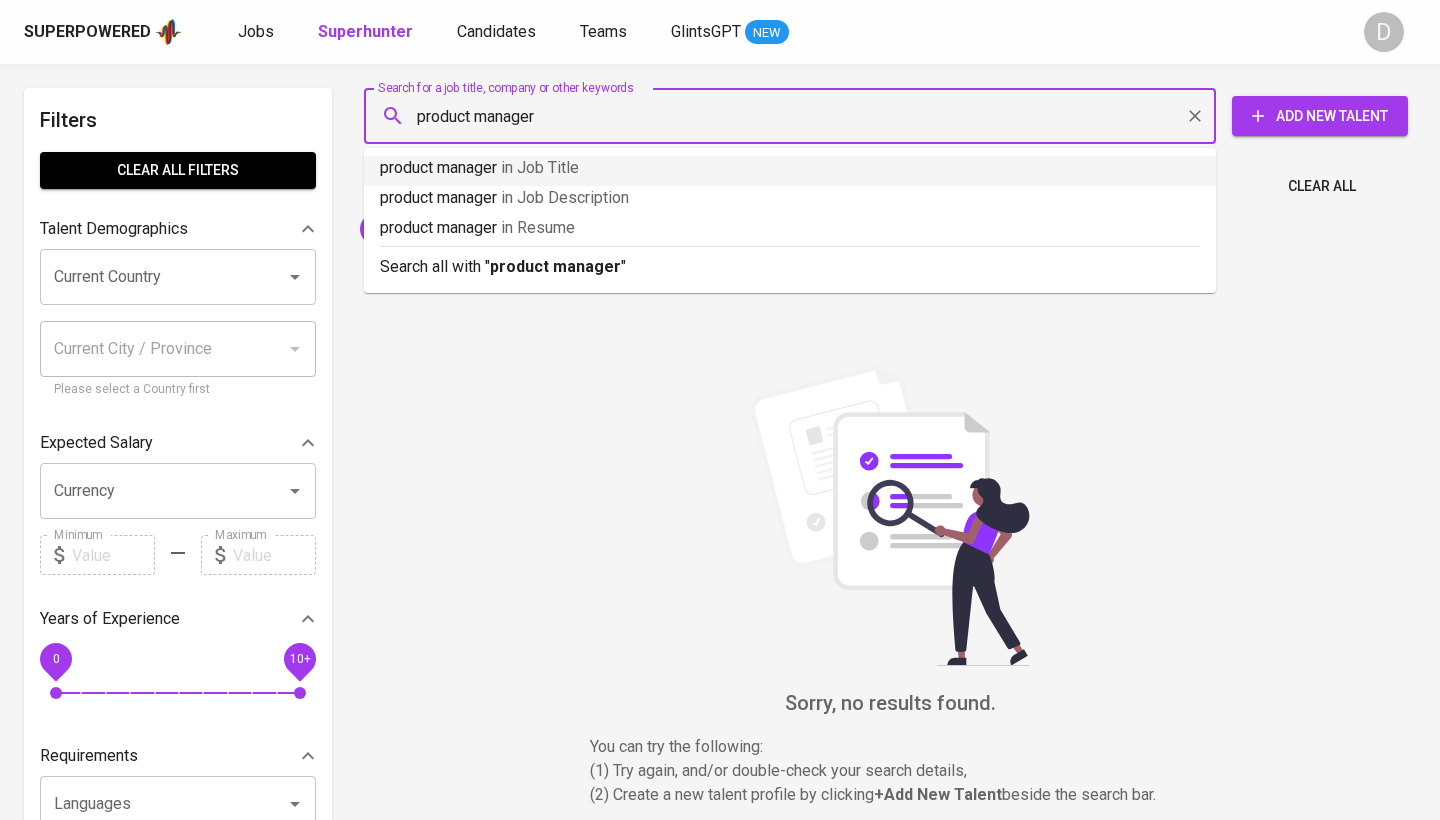 click on "product manager   in   Job Title" at bounding box center (790, 168) 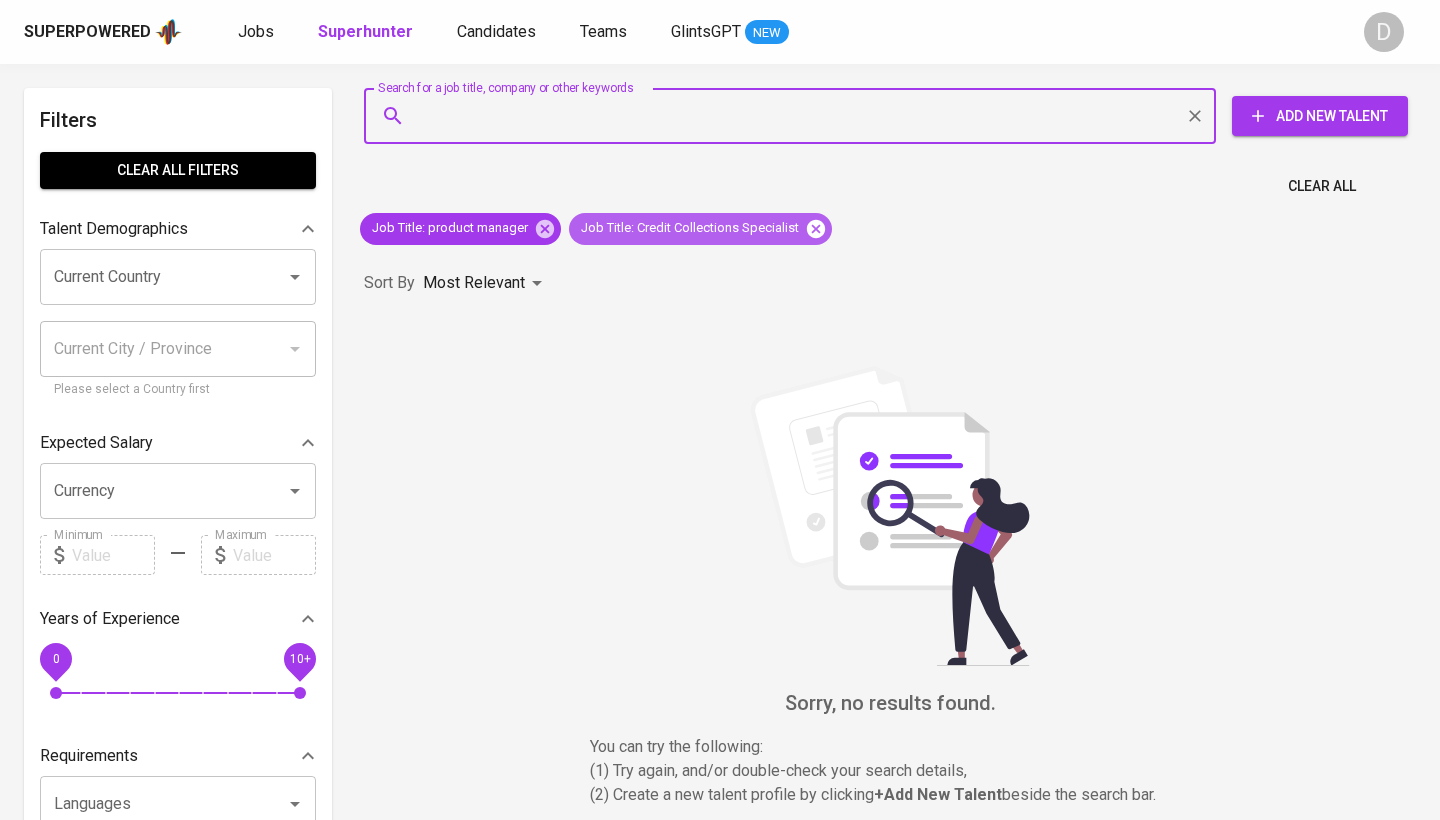 click 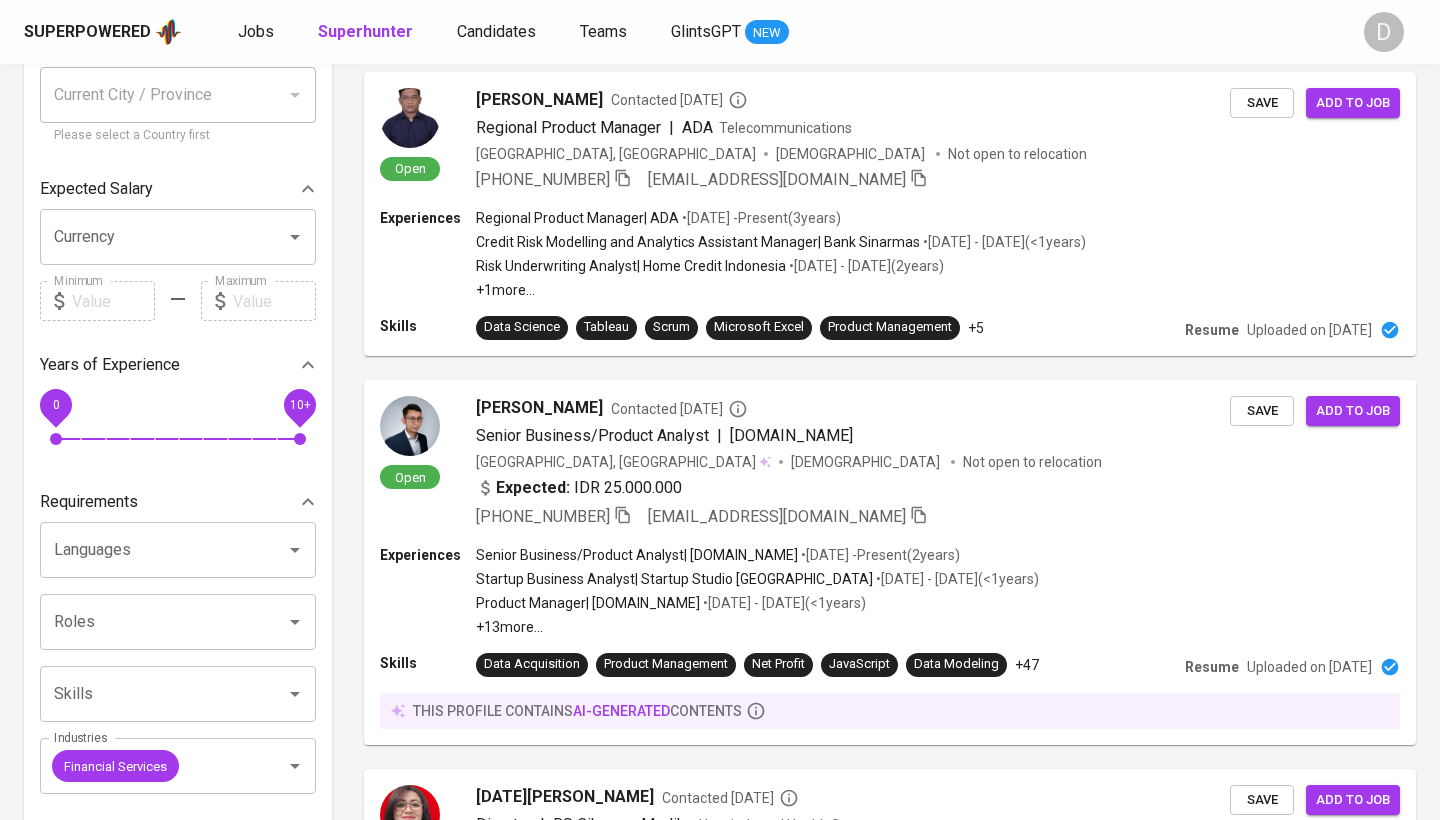 scroll, scrollTop: 404, scrollLeft: 0, axis: vertical 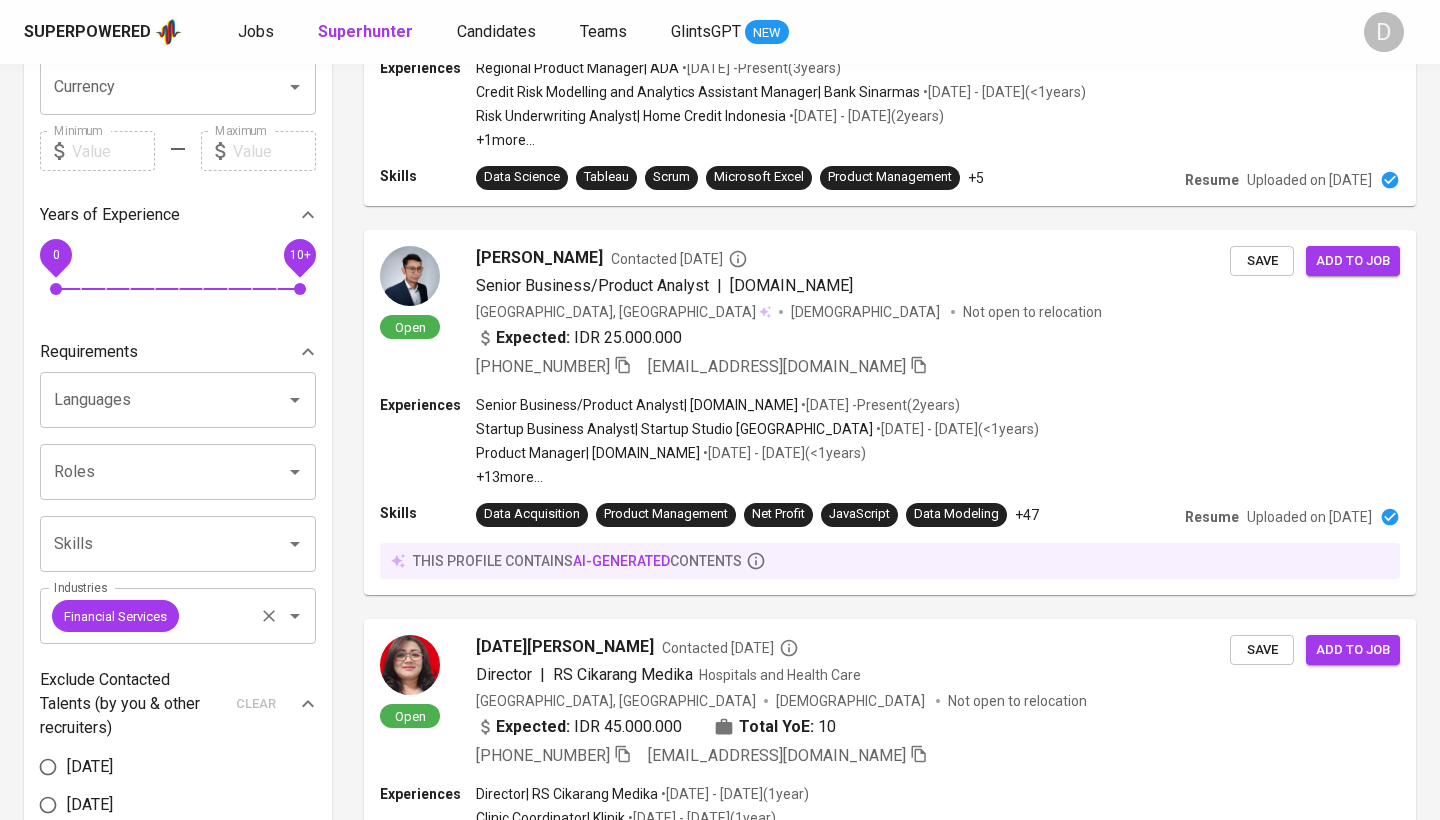 click 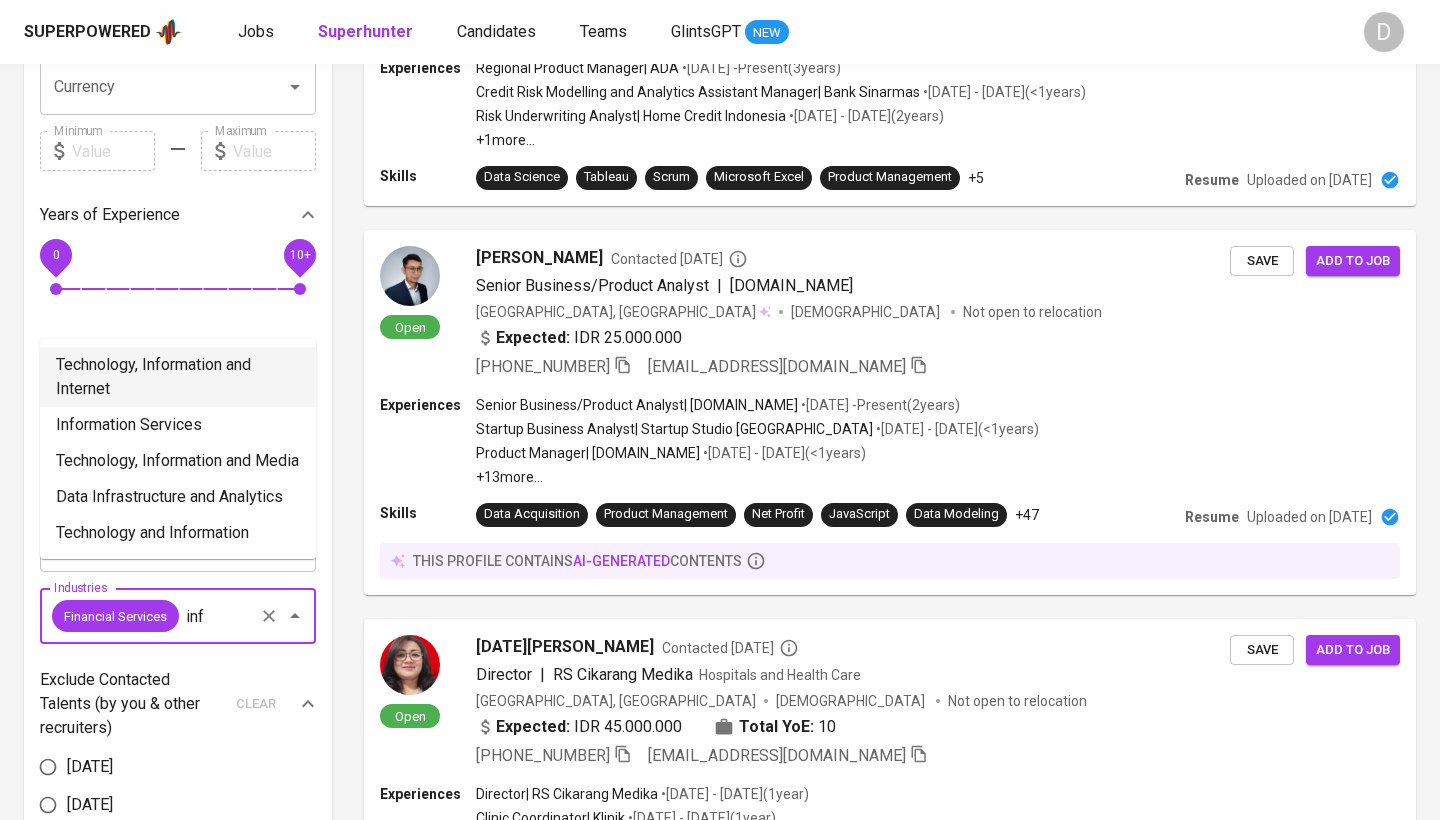 click on "Technology, Information and Internet" at bounding box center [178, 377] 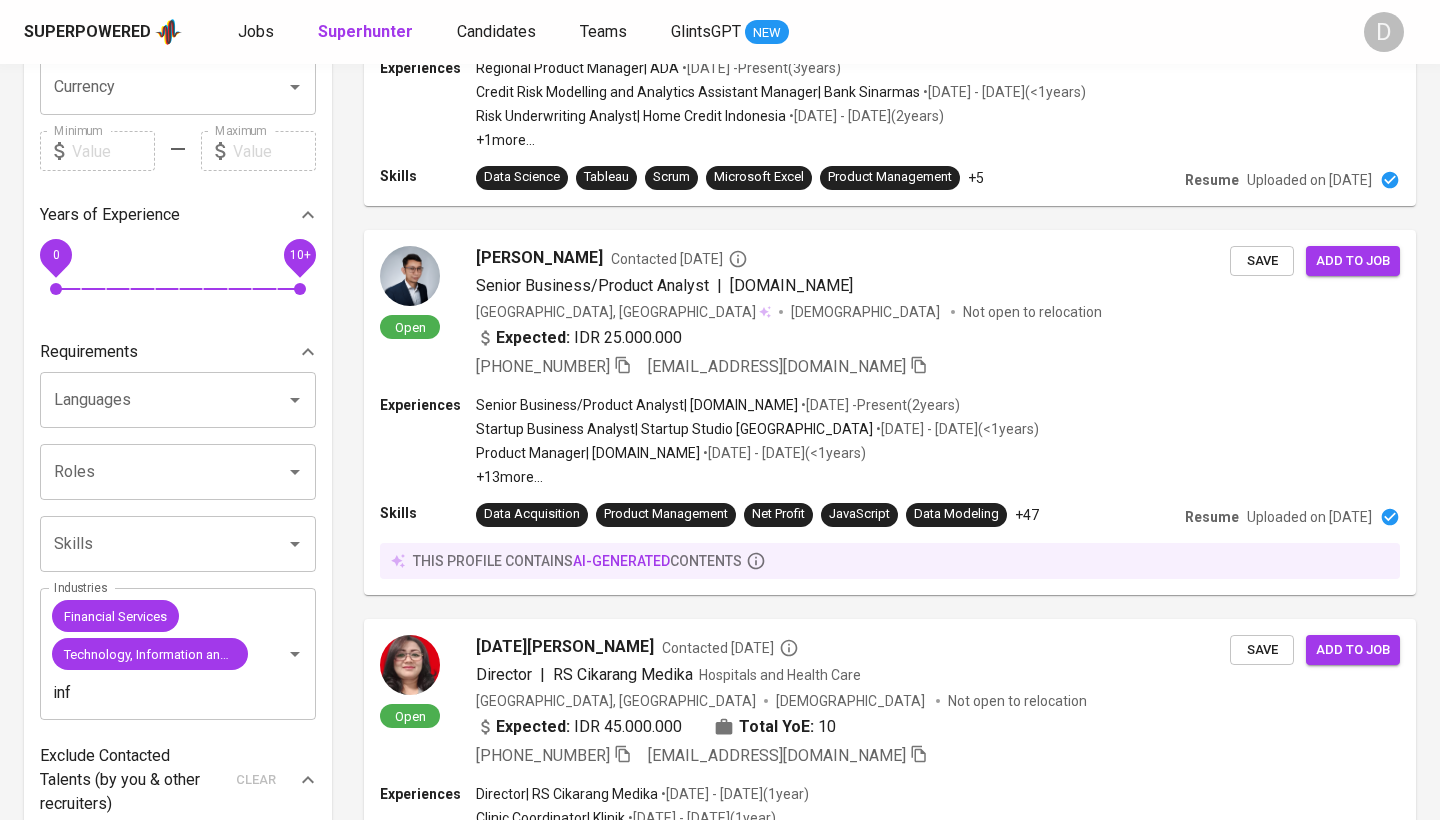 type 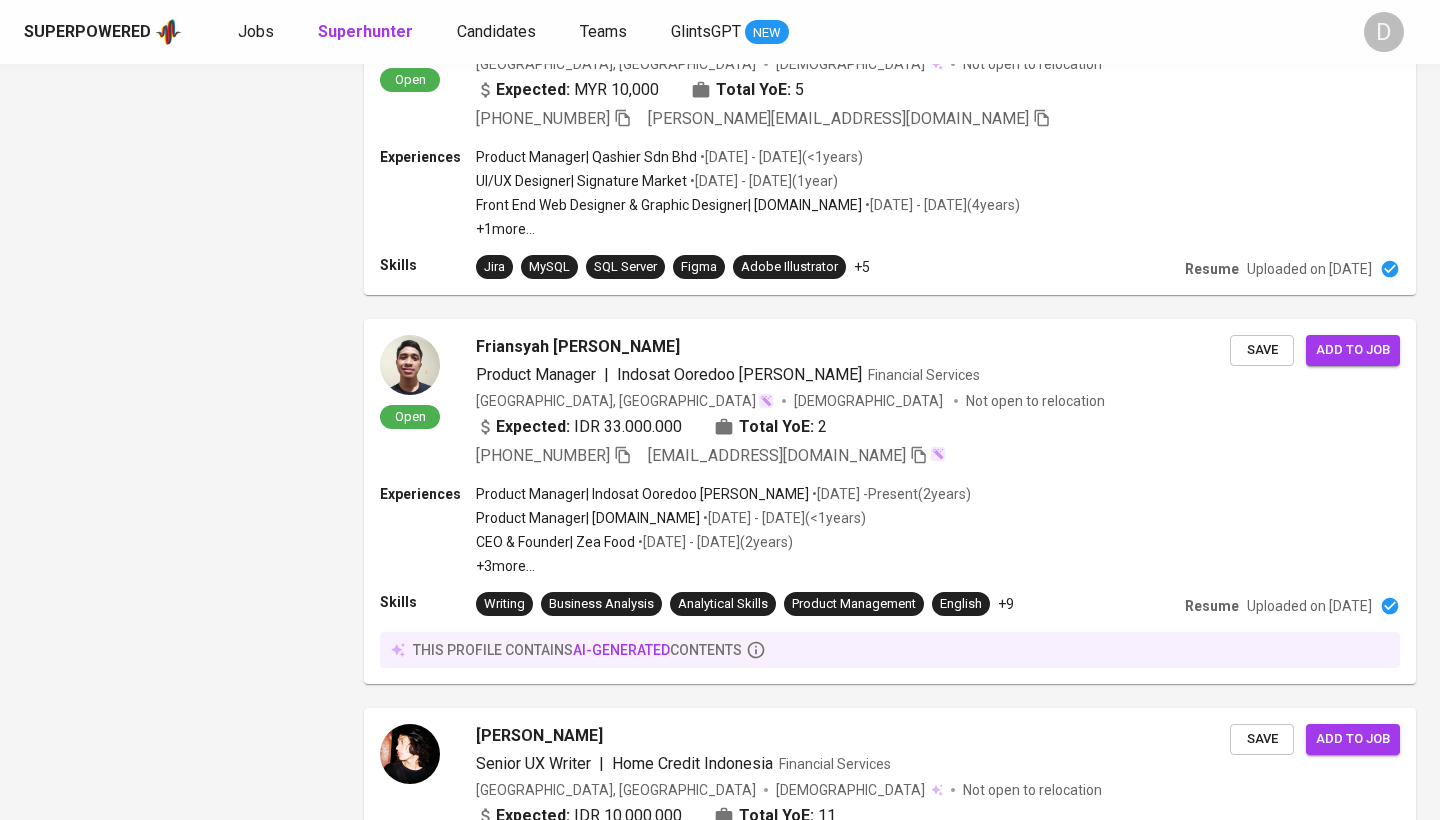 scroll, scrollTop: 3294, scrollLeft: 0, axis: vertical 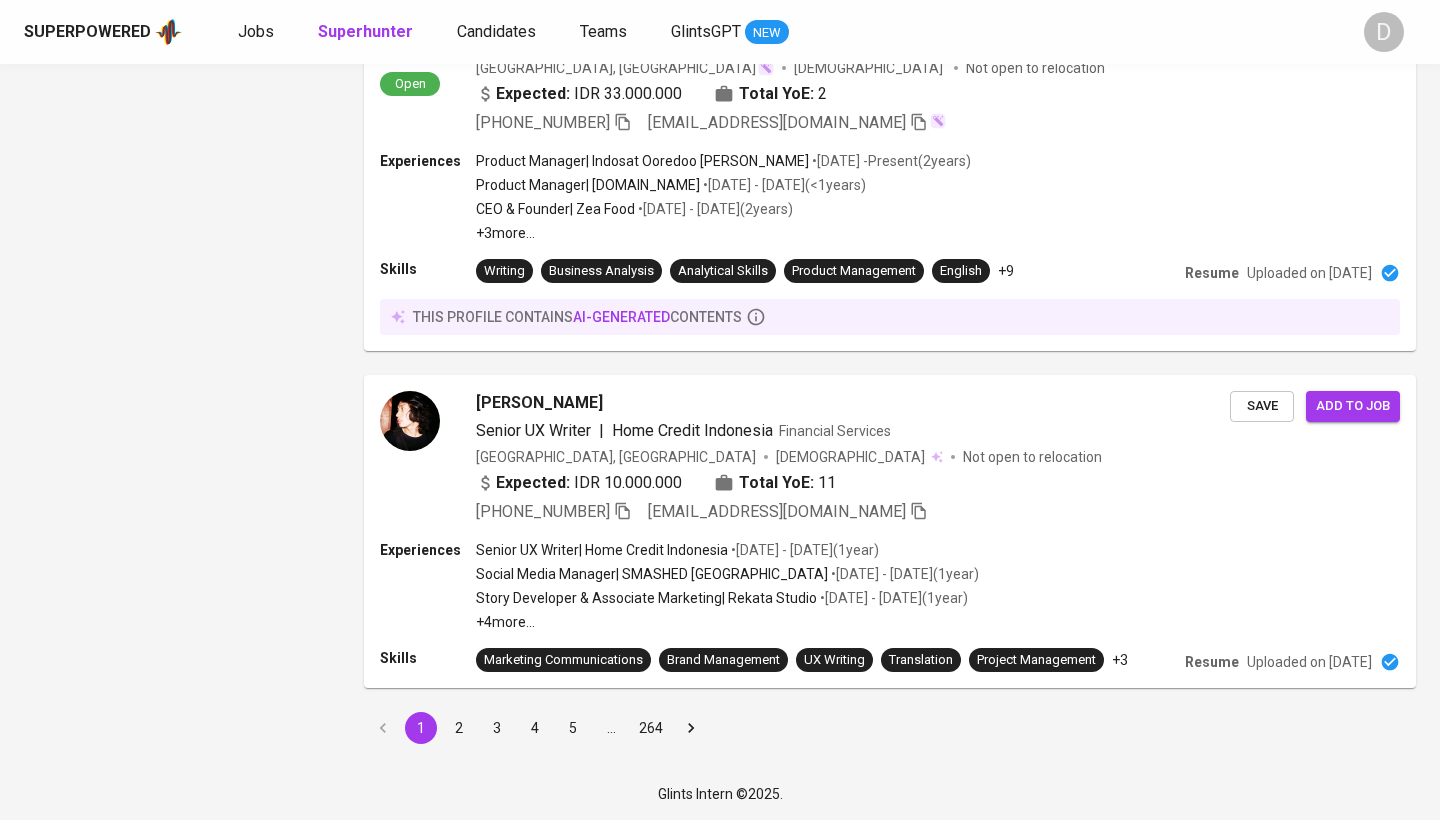click on "2" at bounding box center (459, 728) 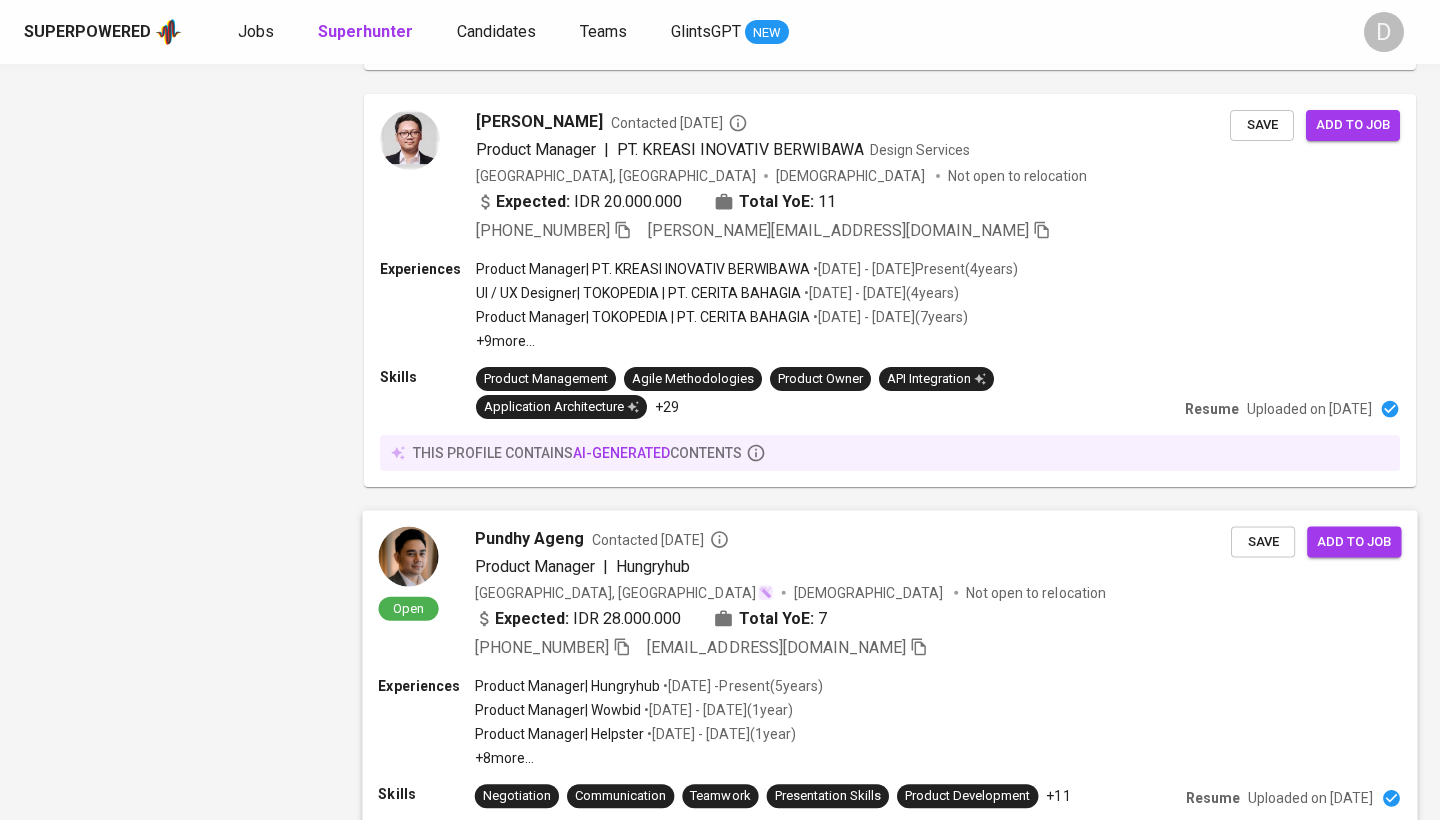 scroll, scrollTop: 3413, scrollLeft: 0, axis: vertical 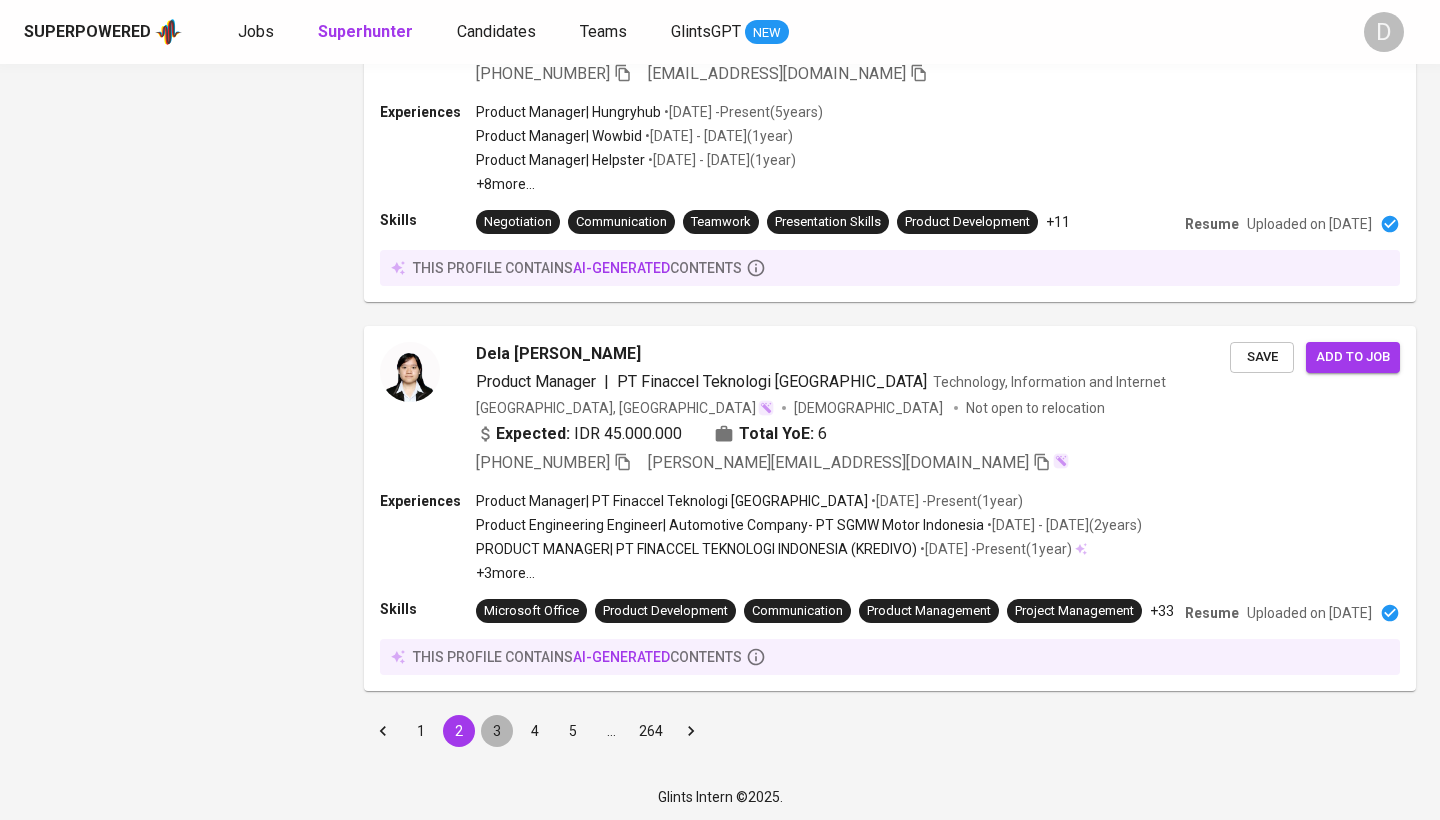 click on "3" at bounding box center [497, 731] 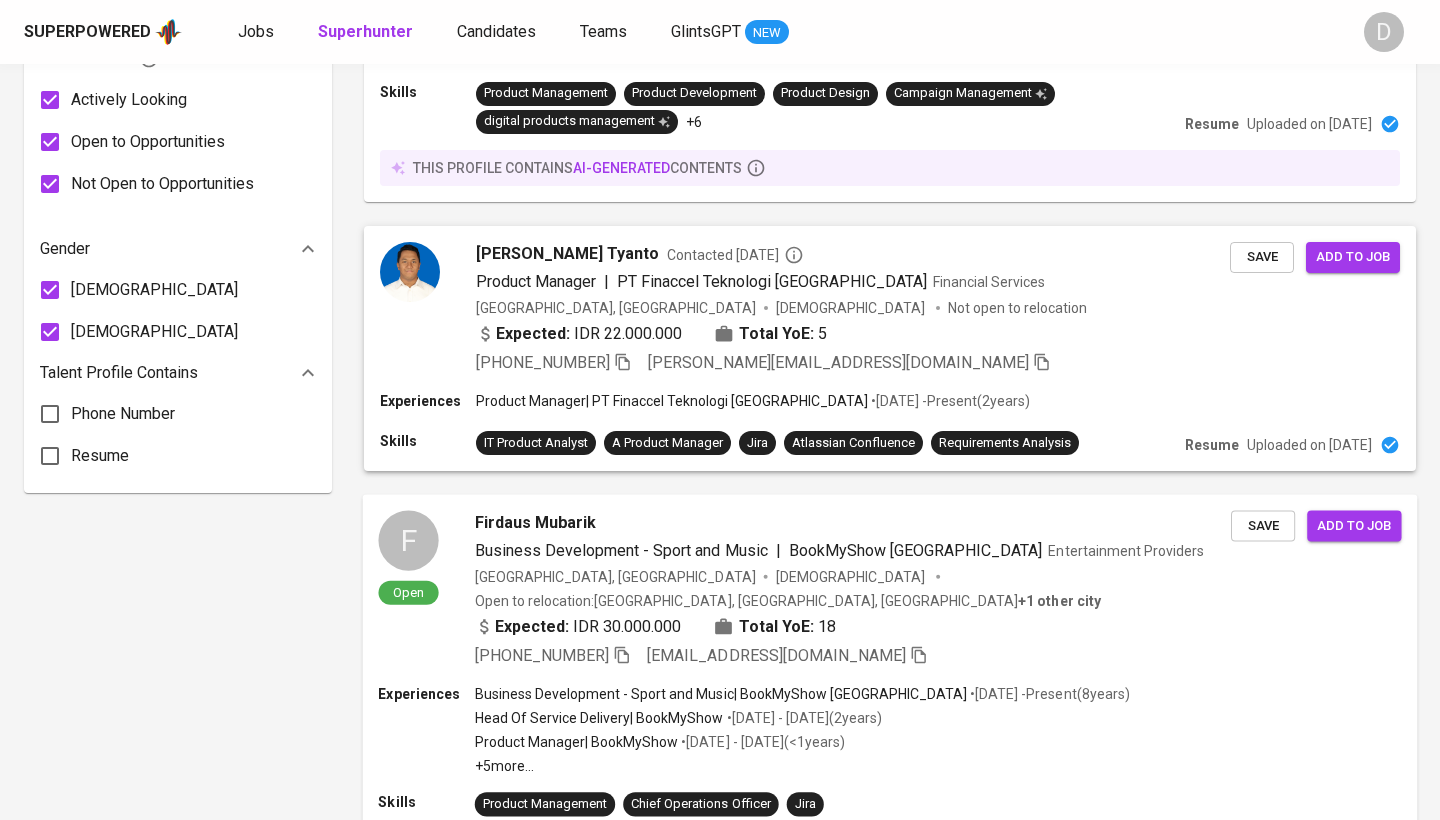 scroll, scrollTop: 1382, scrollLeft: 0, axis: vertical 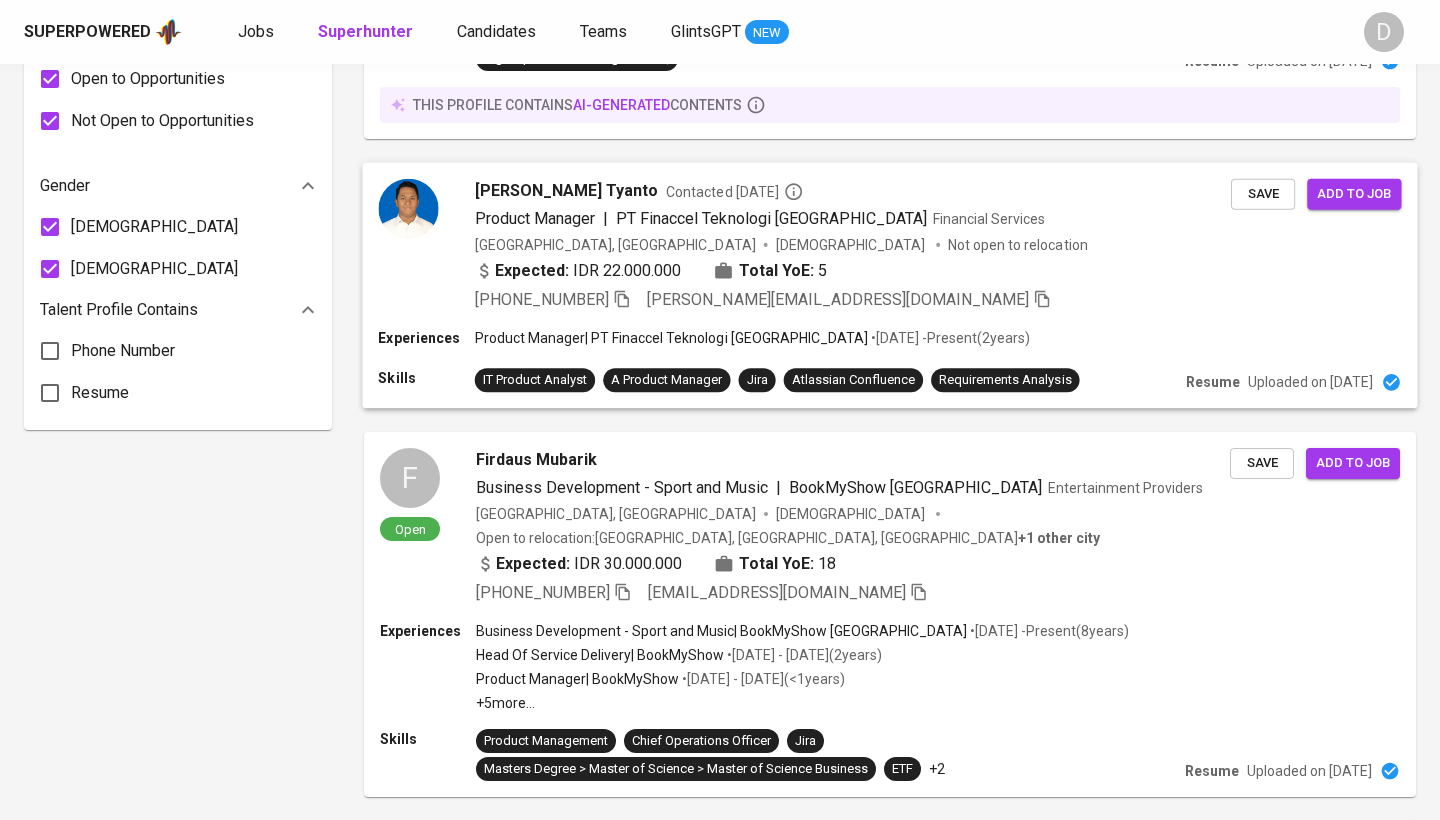 click on "[GEOGRAPHIC_DATA], [GEOGRAPHIC_DATA]" at bounding box center (615, 245) 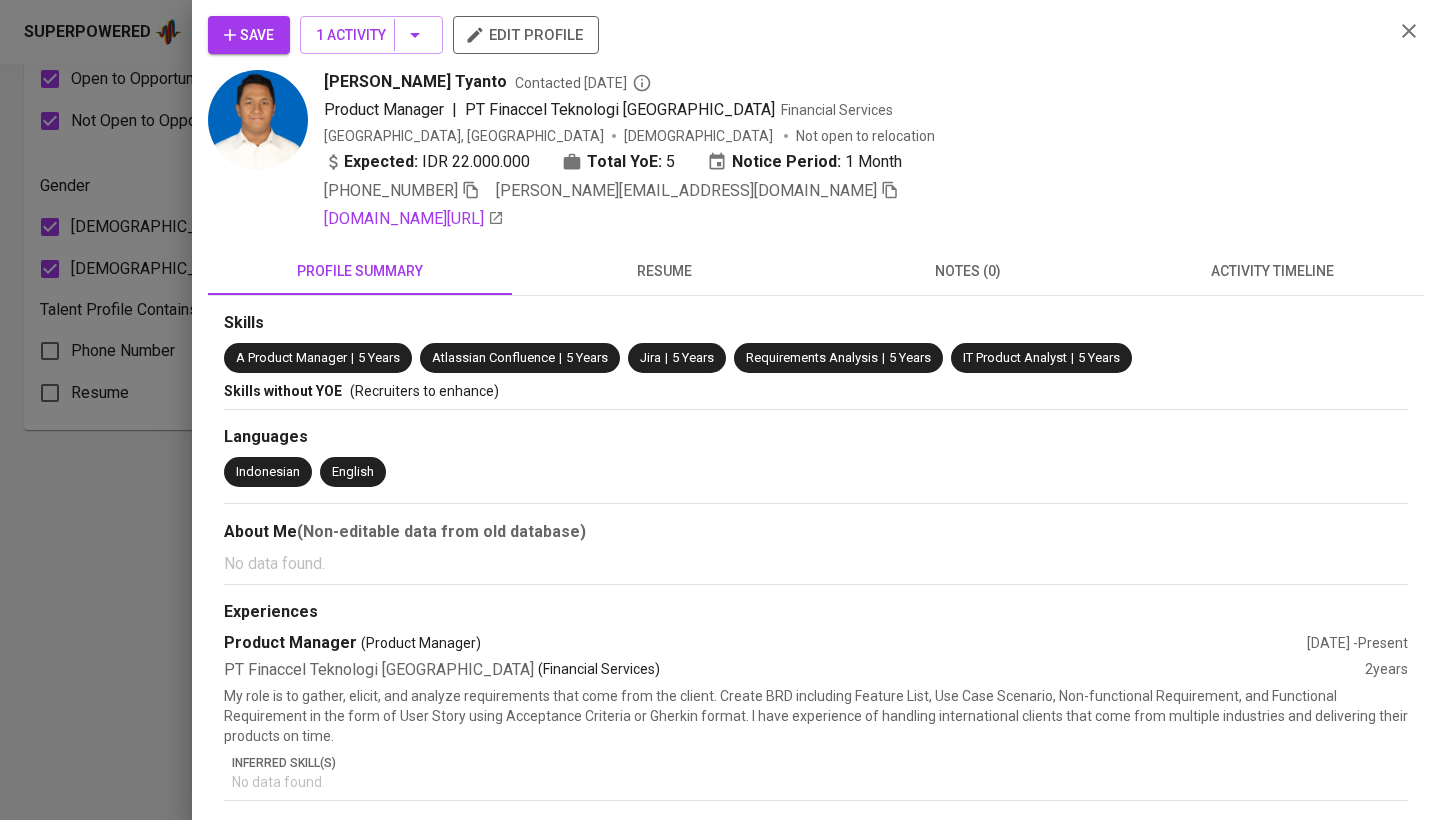 scroll, scrollTop: 44, scrollLeft: 0, axis: vertical 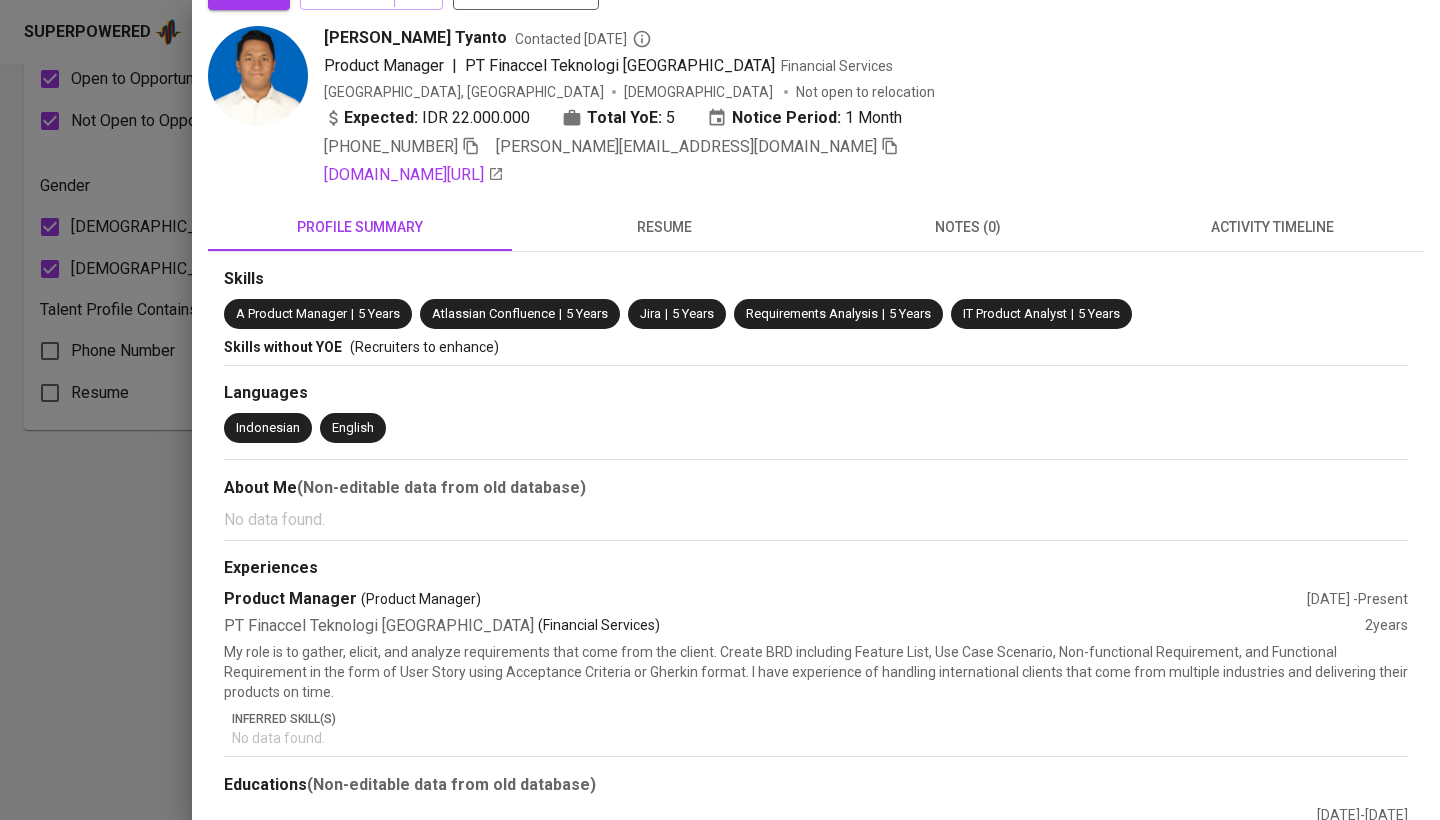 click on "resume" at bounding box center (664, 227) 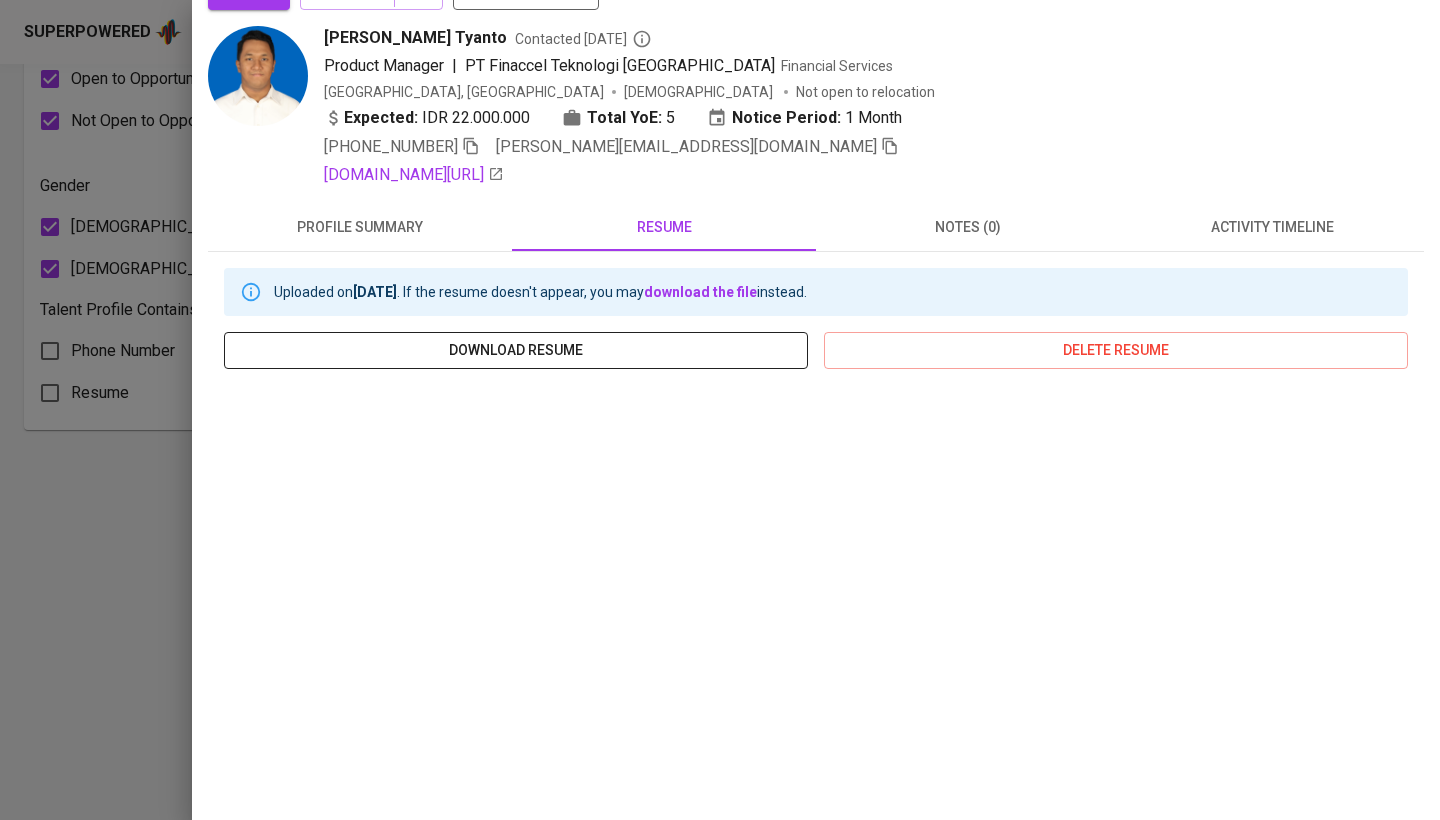 scroll, scrollTop: 158, scrollLeft: 0, axis: vertical 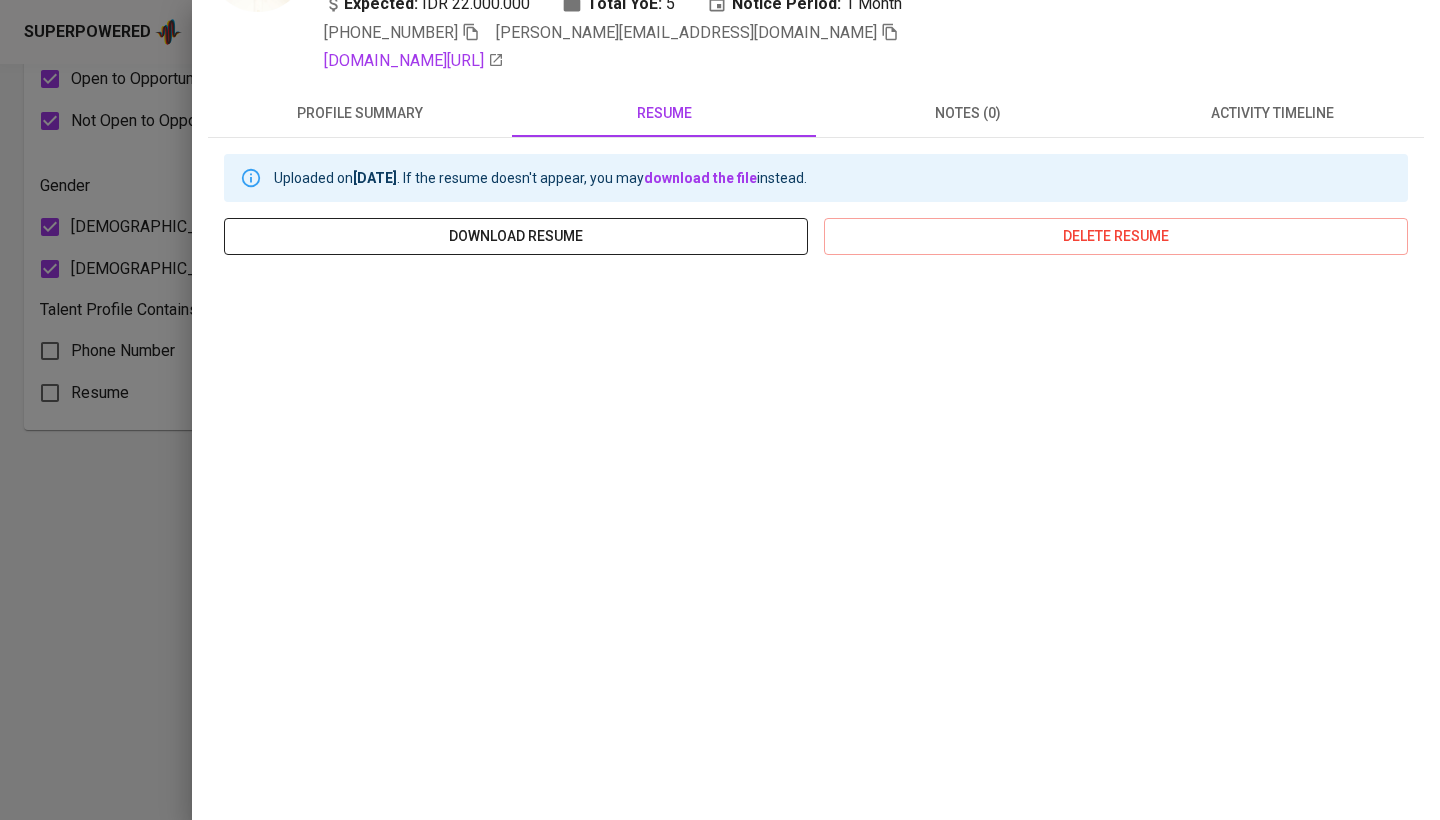 click on "download resume" at bounding box center [516, 236] 